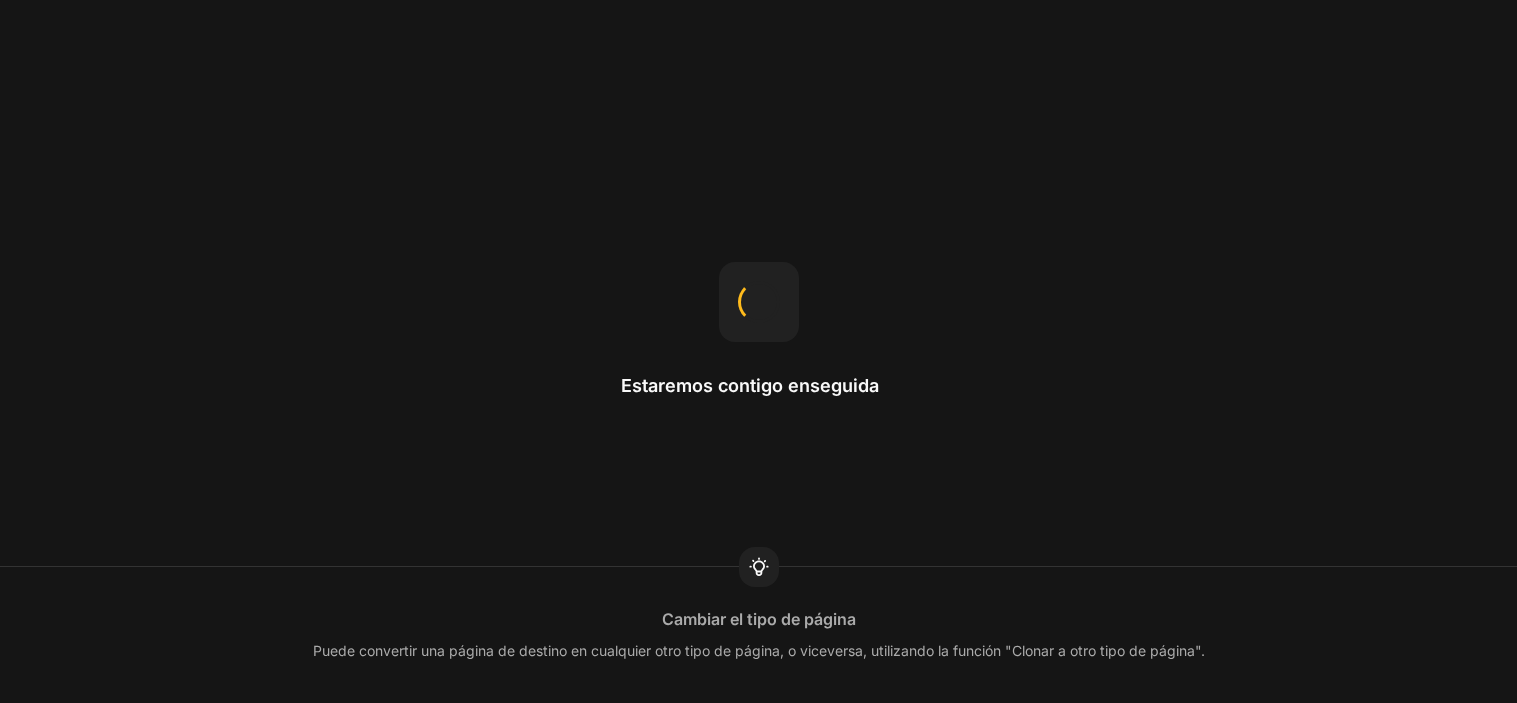 scroll, scrollTop: 0, scrollLeft: 0, axis: both 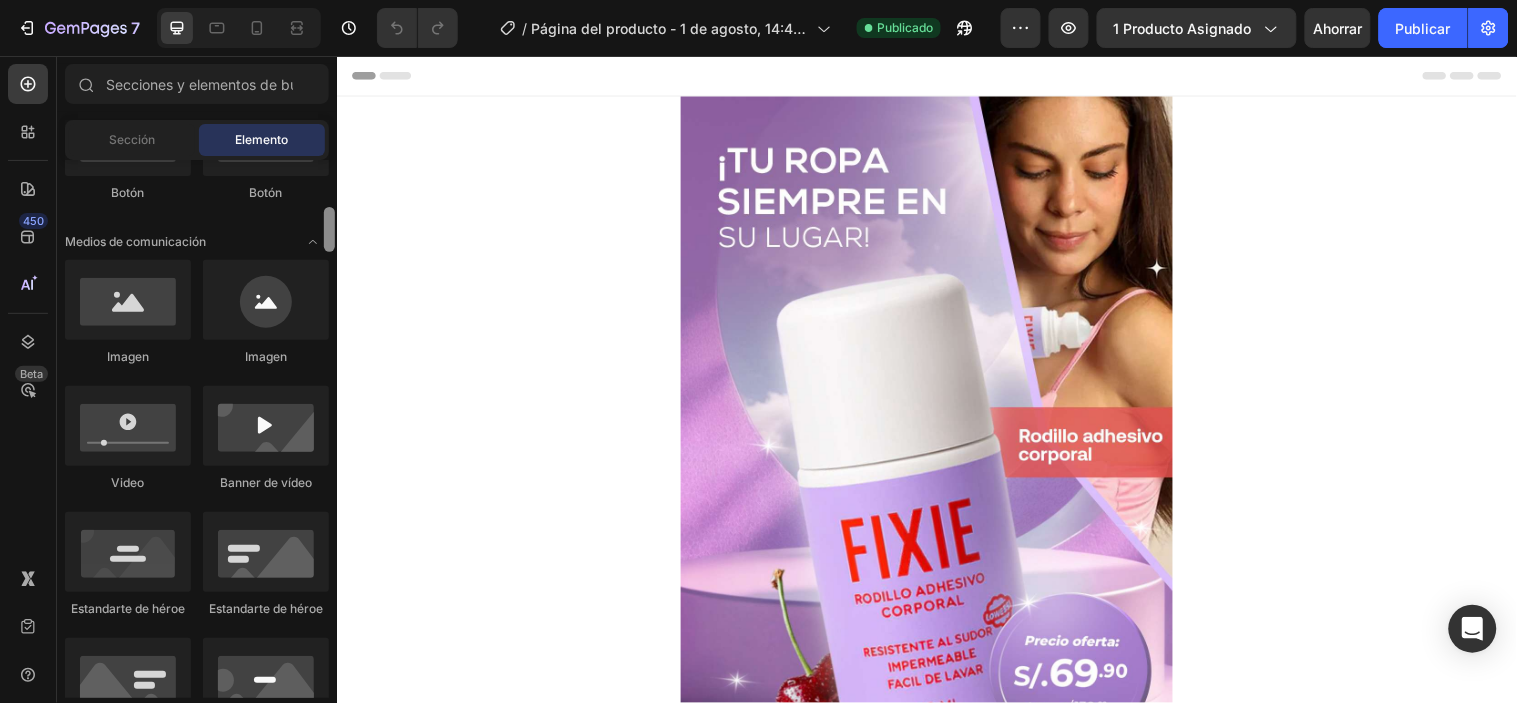 drag, startPoint x: 332, startPoint y: 191, endPoint x: 332, endPoint y: 237, distance: 46 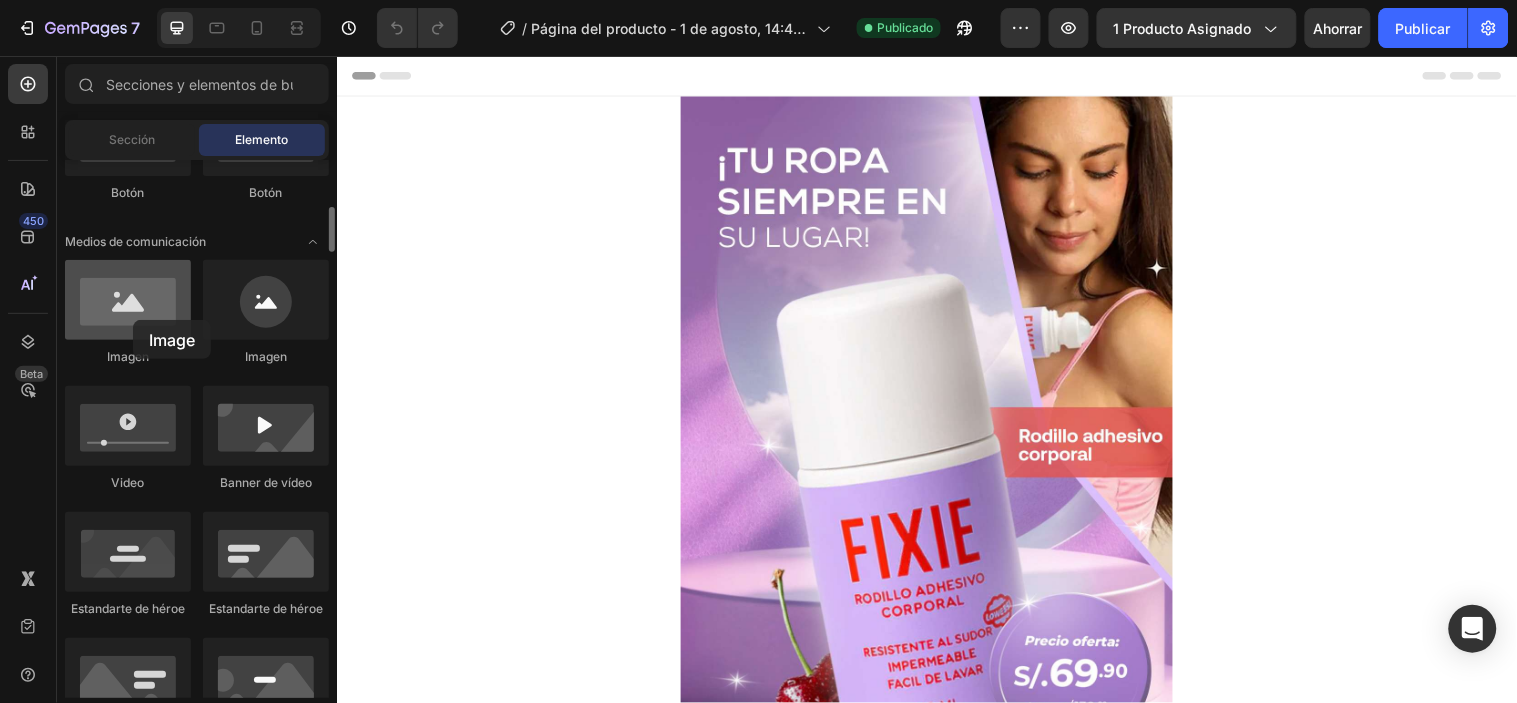 click at bounding box center (128, 300) 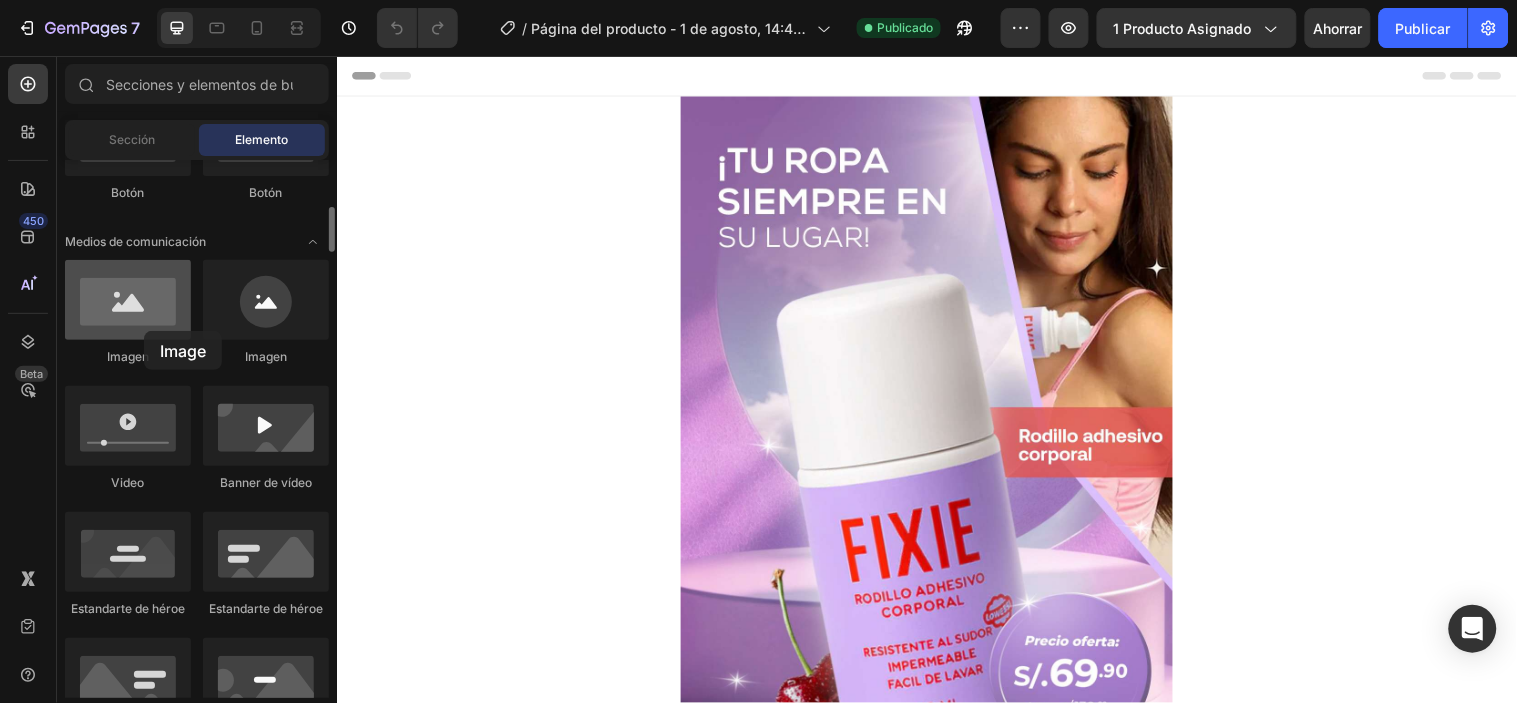 click at bounding box center (128, 300) 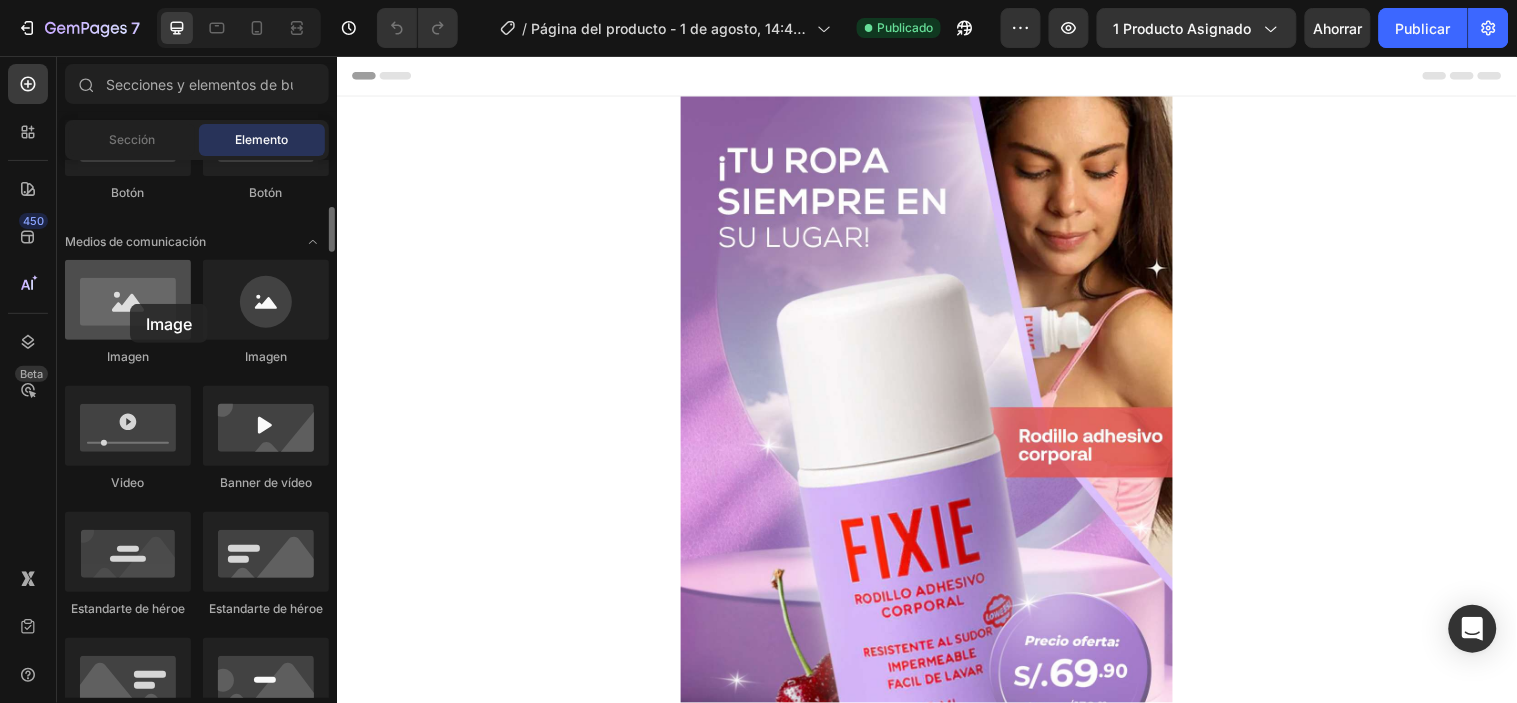click at bounding box center (128, 300) 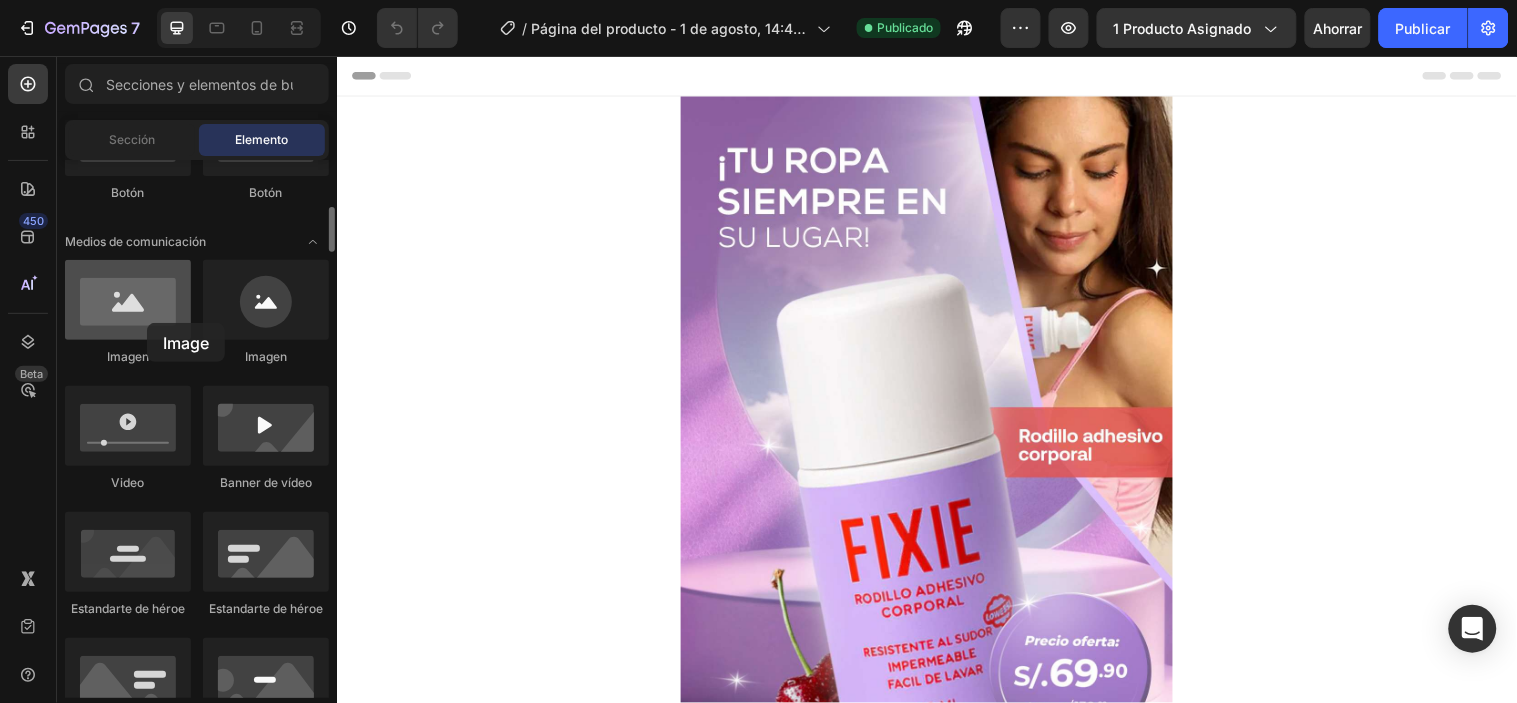 click at bounding box center (128, 300) 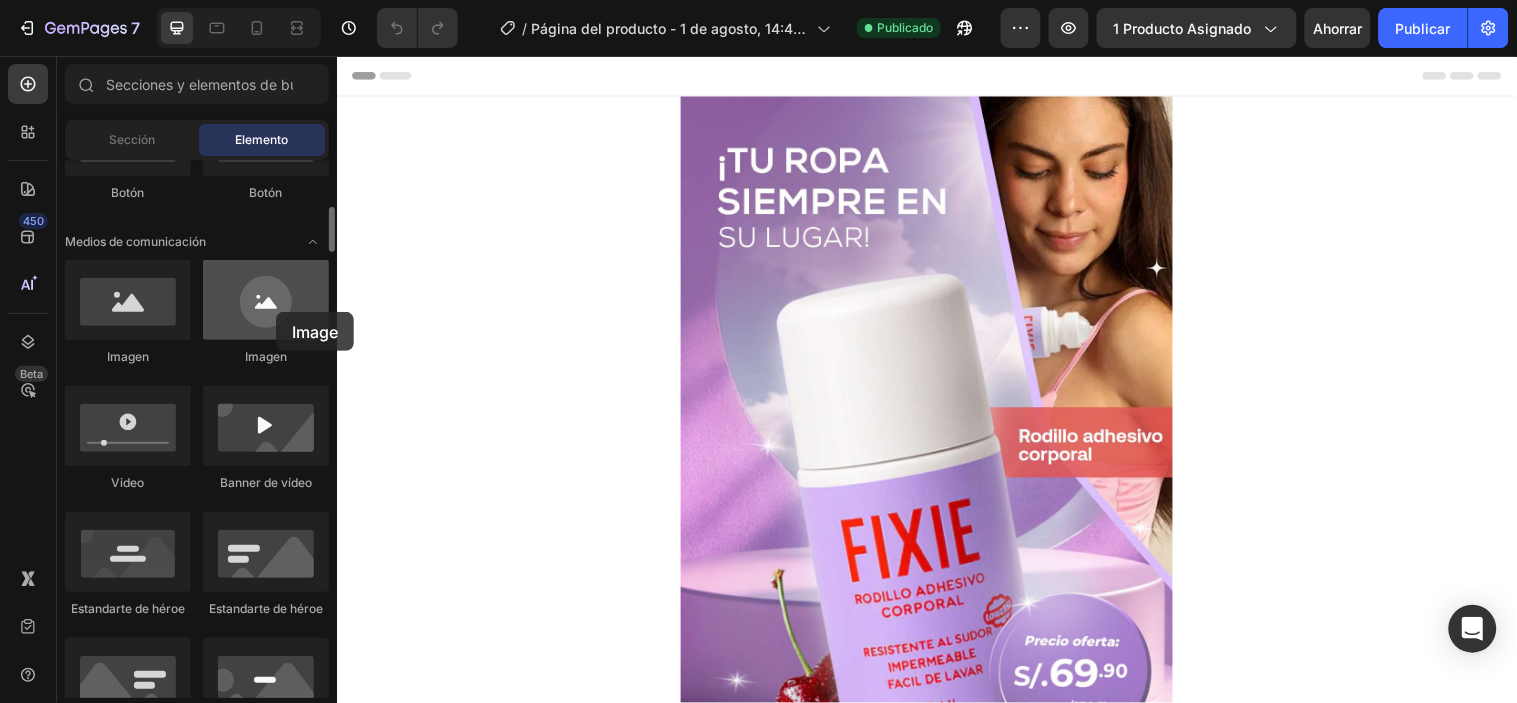click at bounding box center [266, 300] 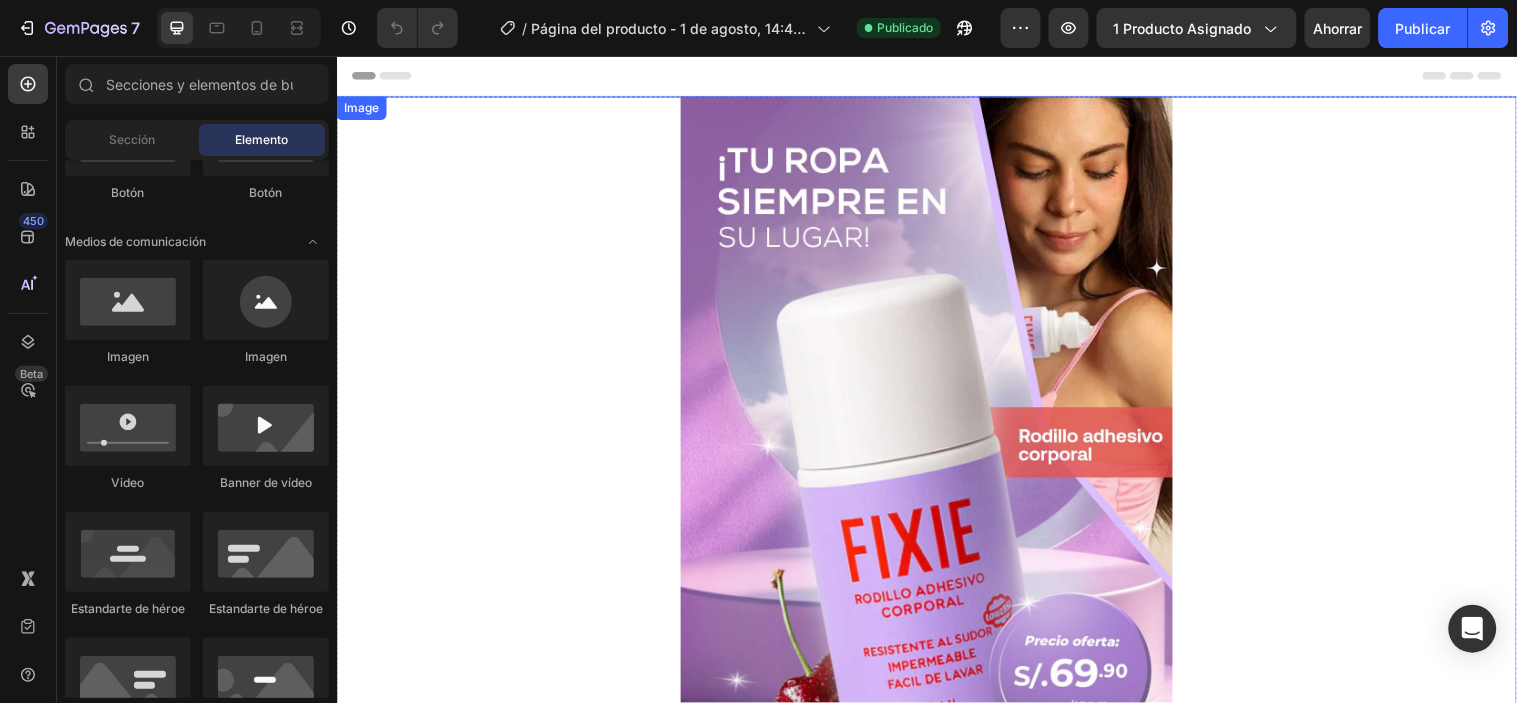 click at bounding box center (936, 455) 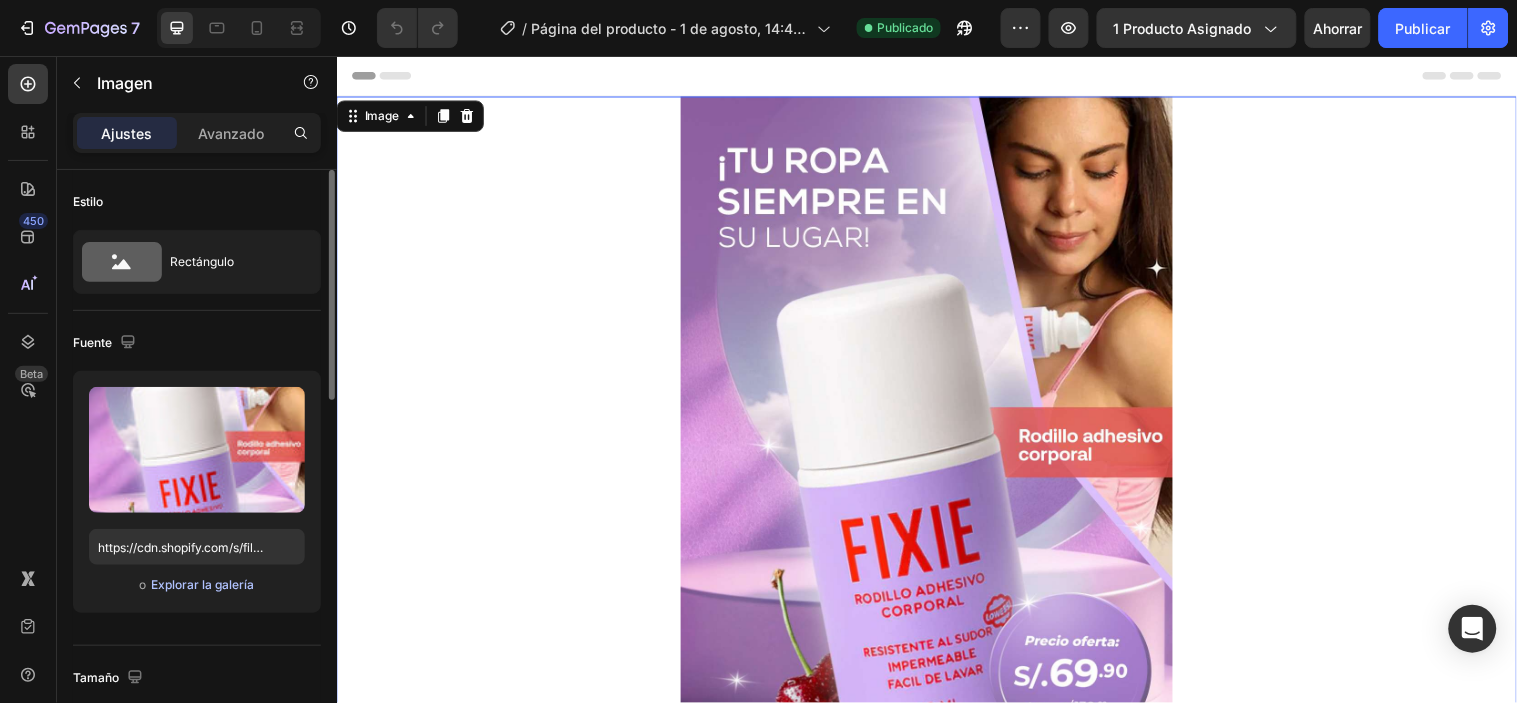 click on "Explorar la galería" at bounding box center (202, 584) 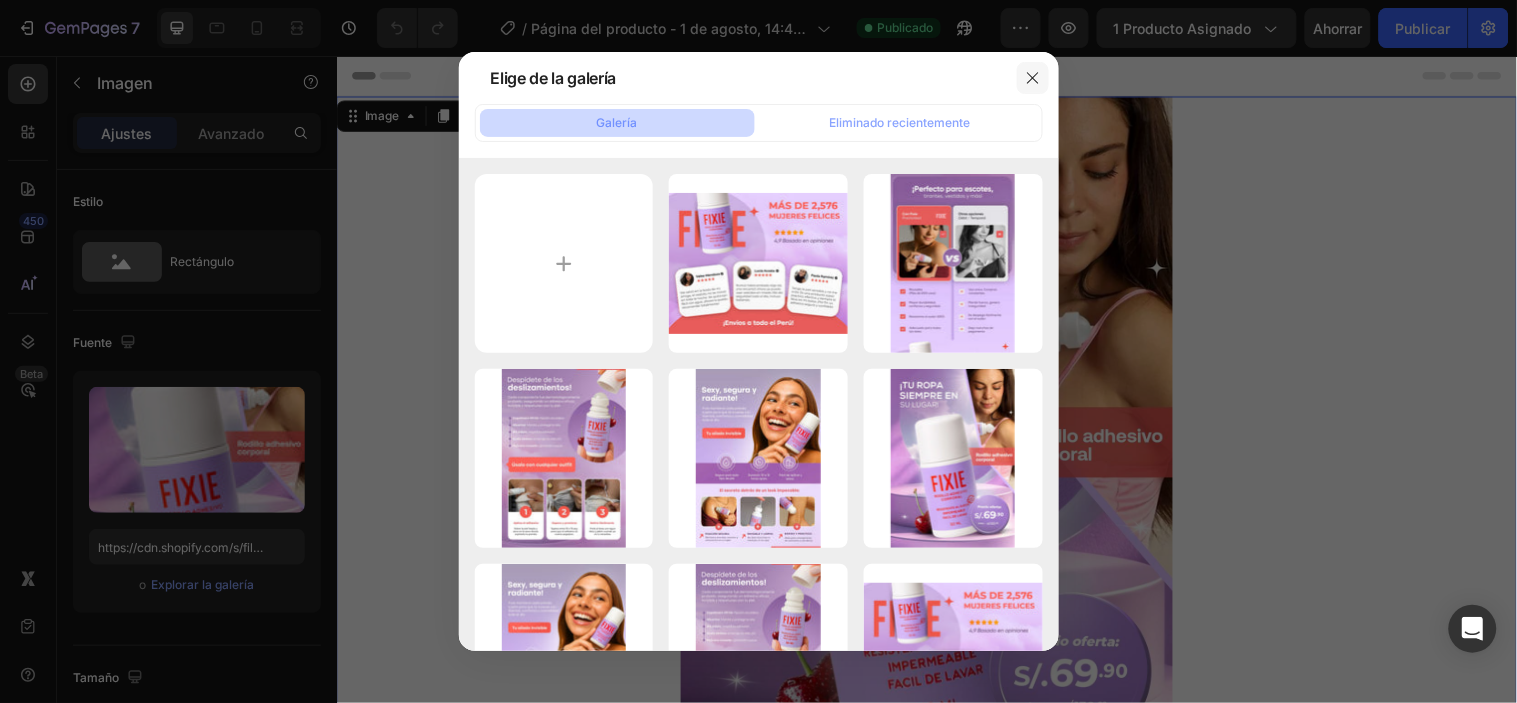click at bounding box center [1033, 78] 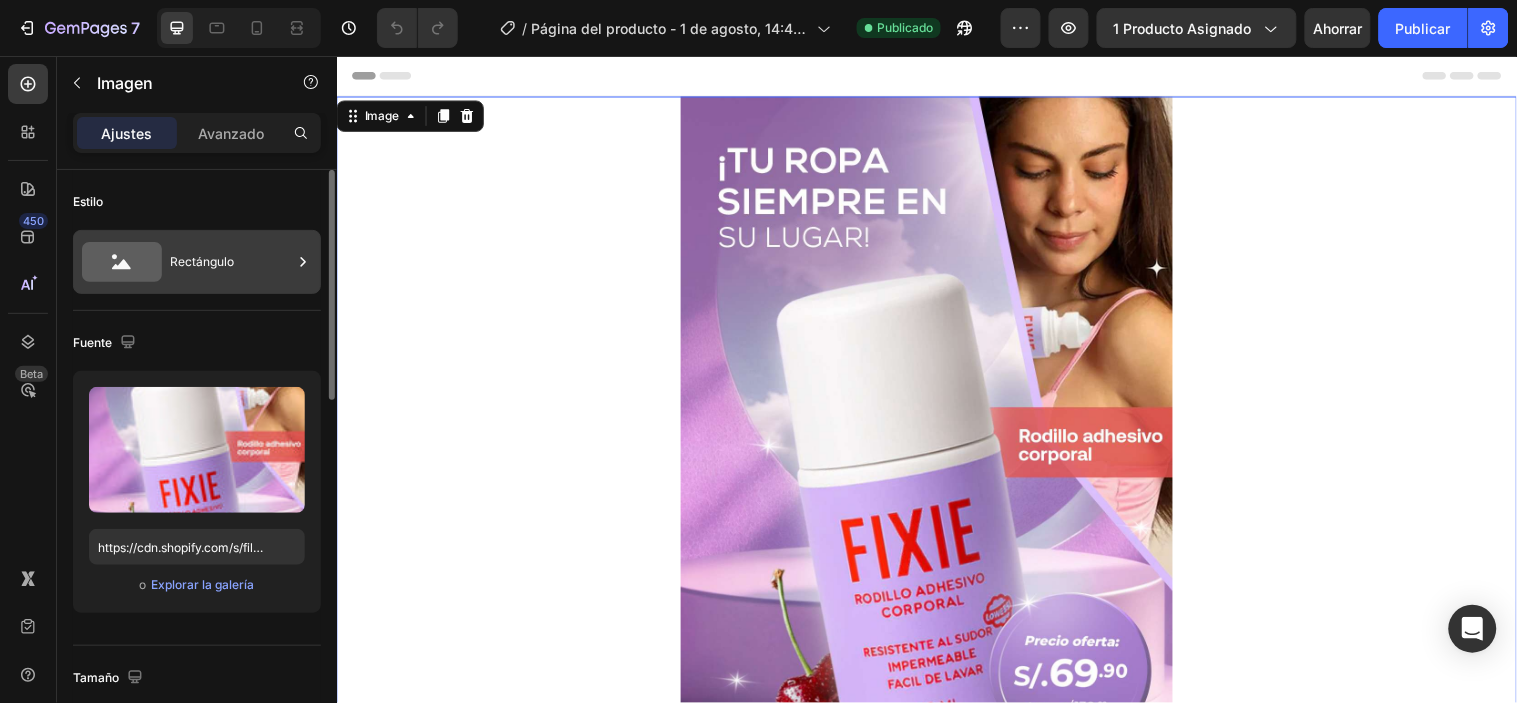click 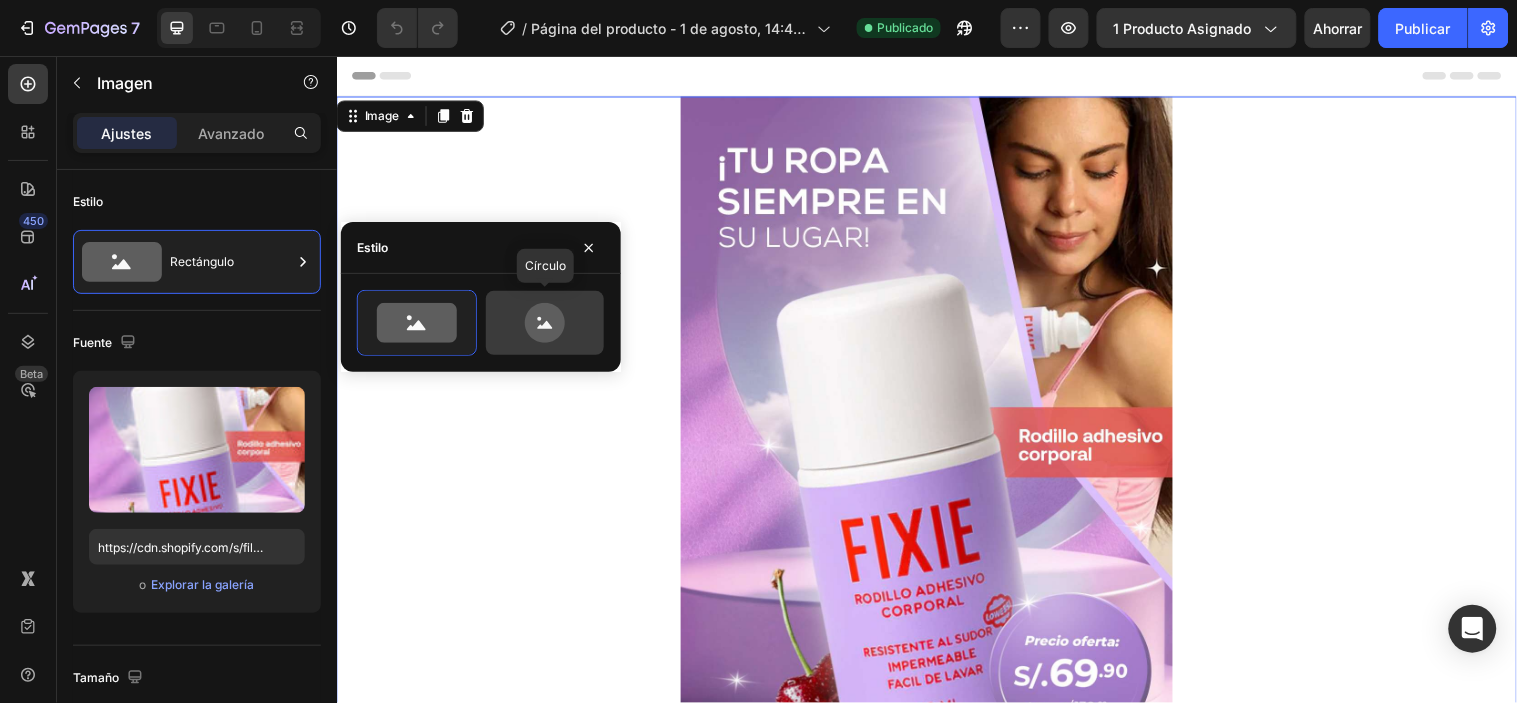 click 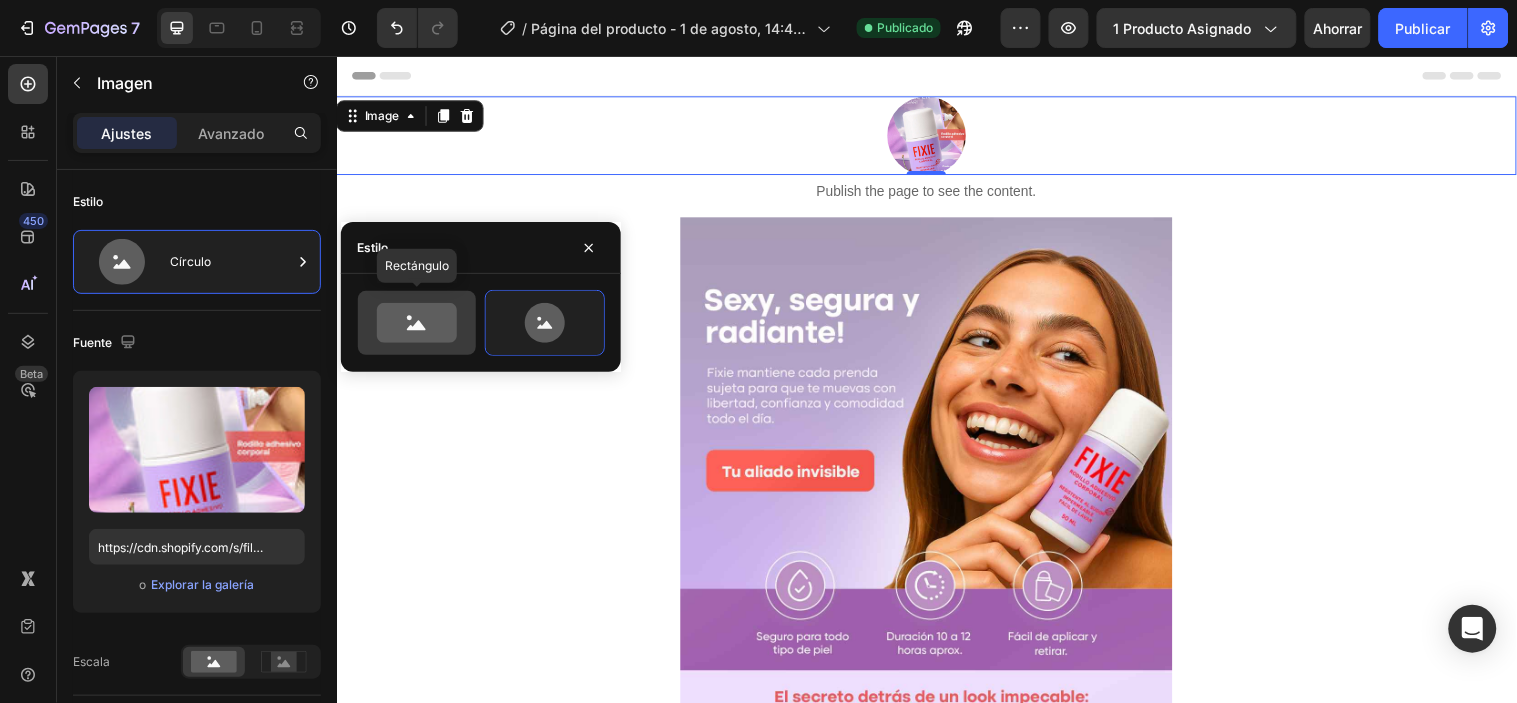 click 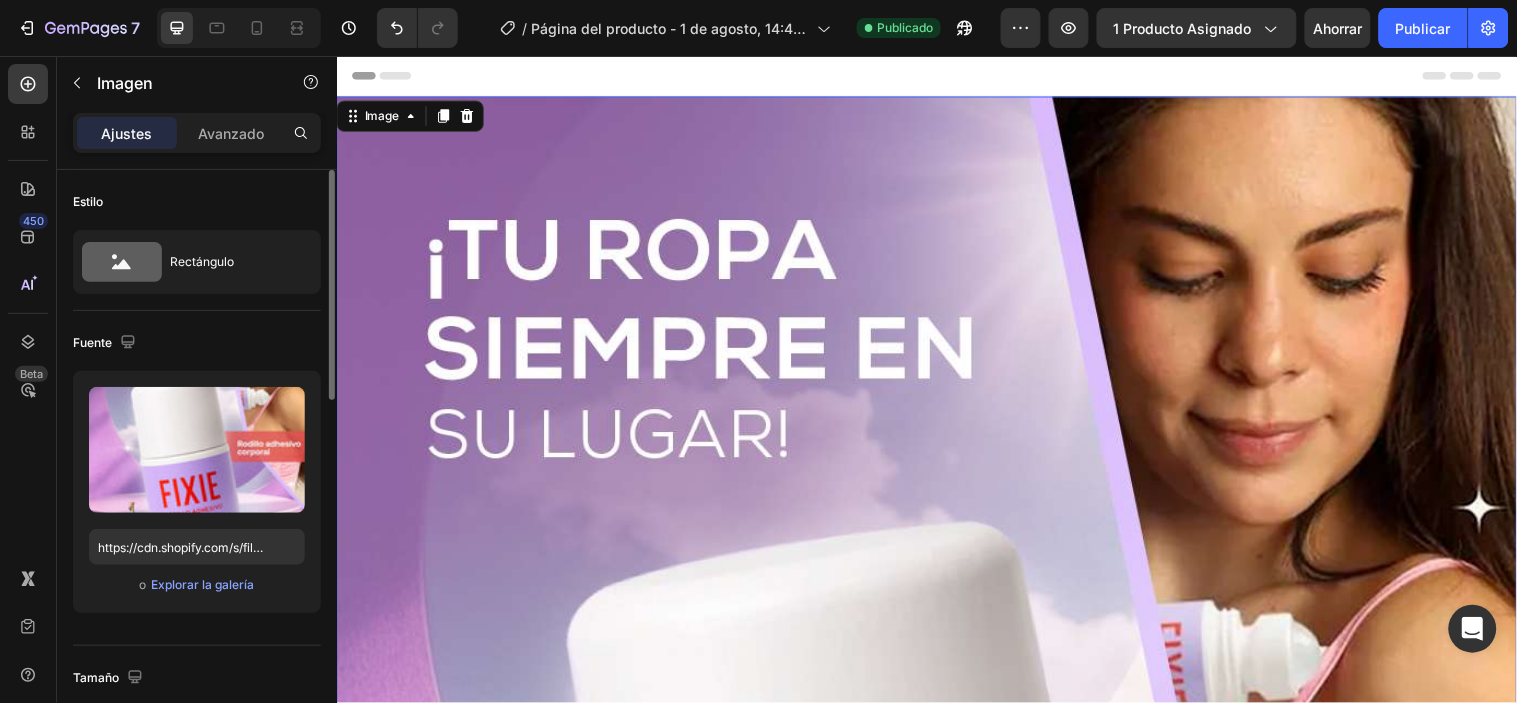 click on "Fuente Subir imagen https://cdn.shopify.com/s/files/1/0929/6504/4531/files/gempages_572812664963597536-d63b4de0-ab43-4b1f-82ad-f0e7a3596f03.jpg o Explorar la galería" 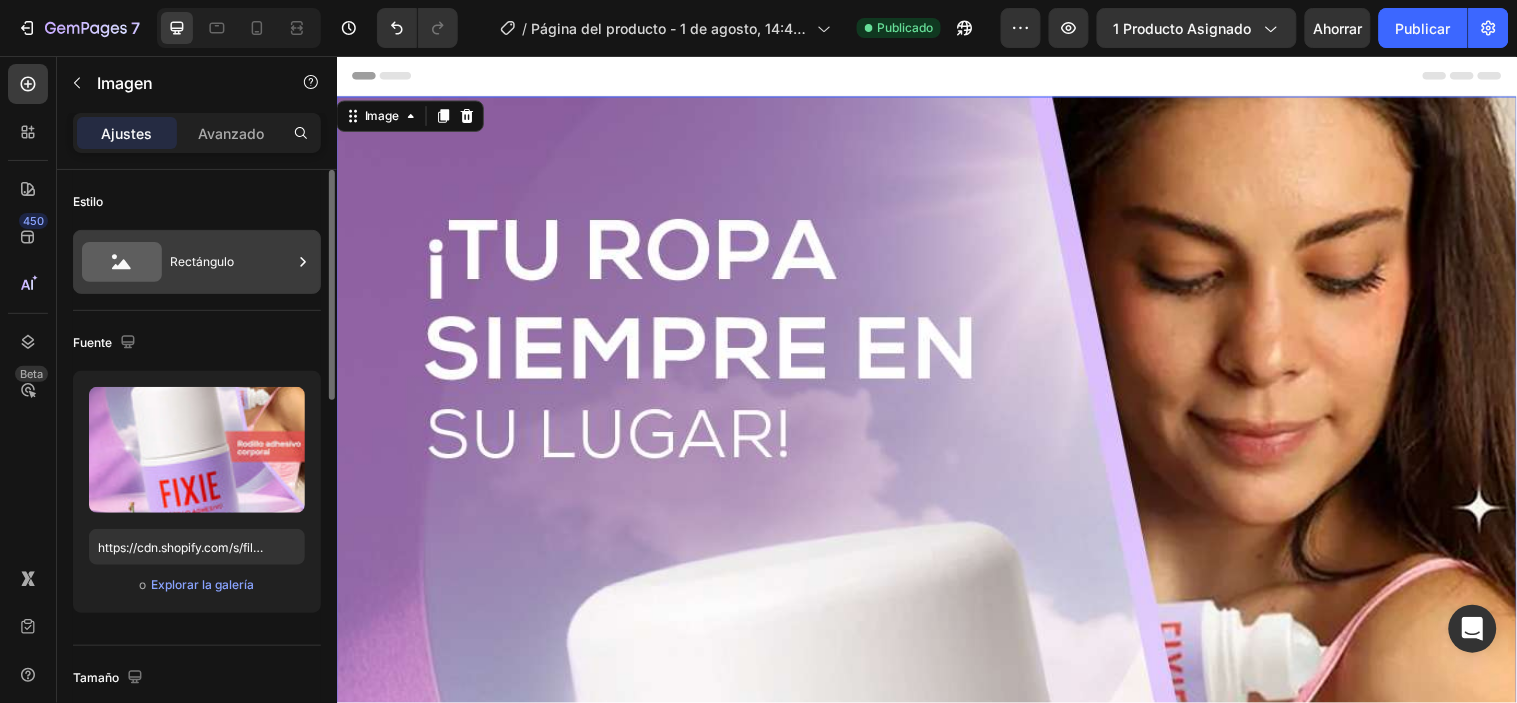 click on "Rectángulo" at bounding box center (231, 262) 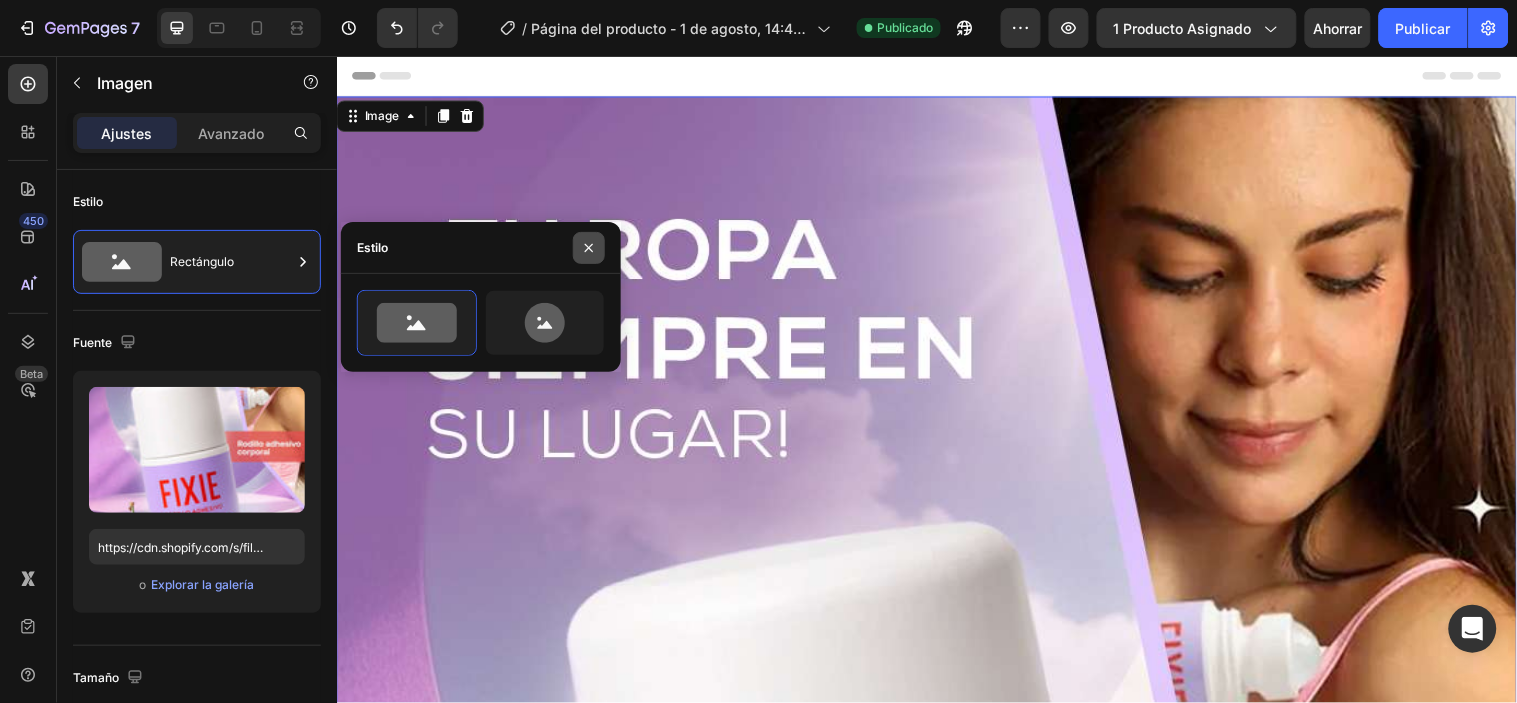click 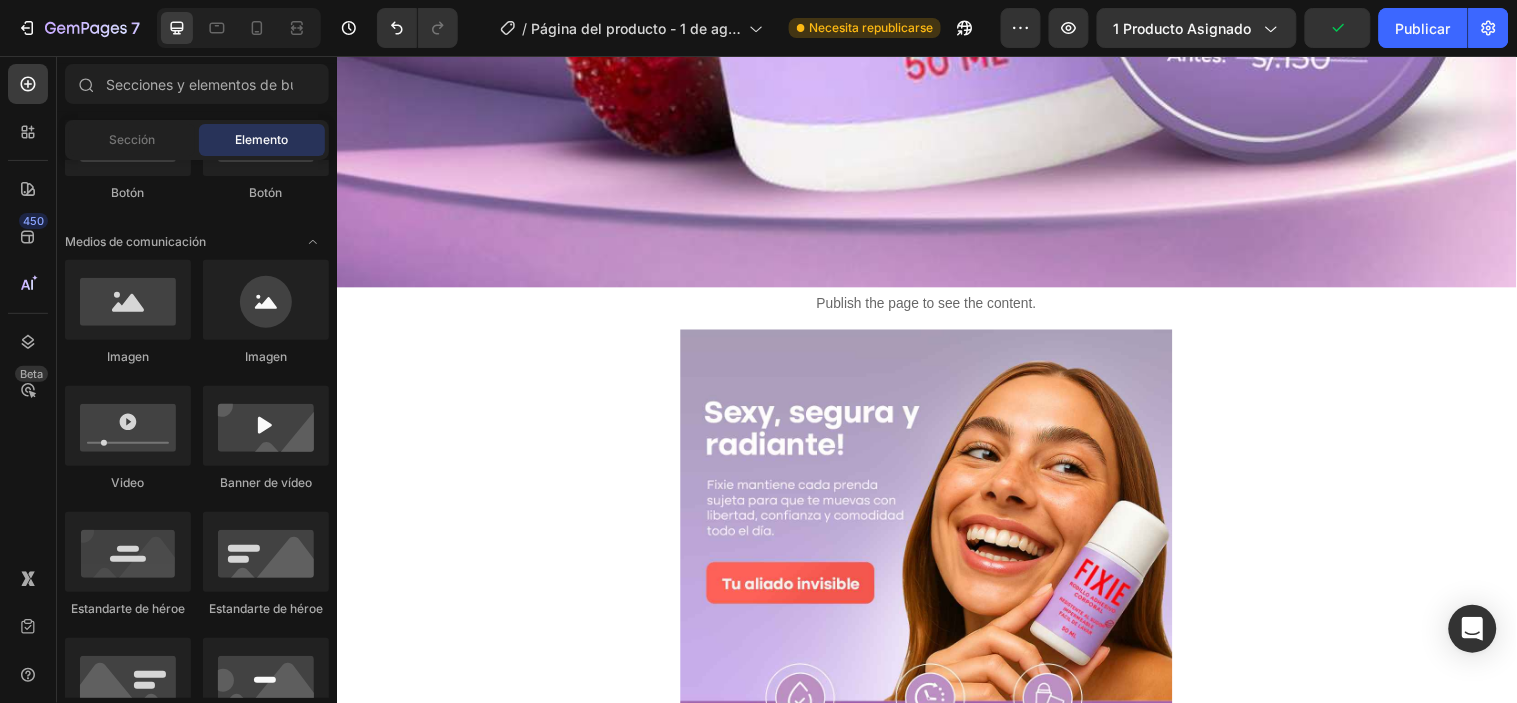 scroll, scrollTop: 1545, scrollLeft: 0, axis: vertical 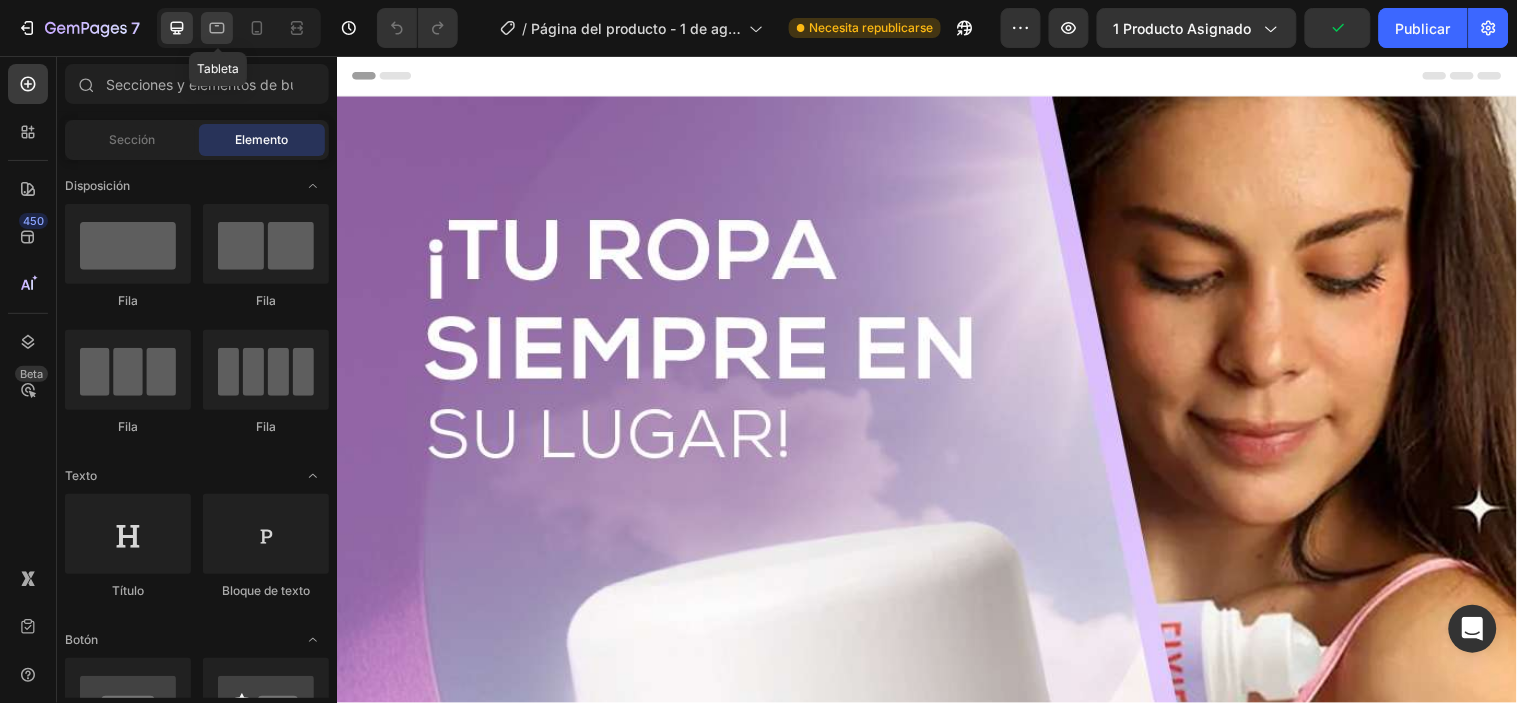 click 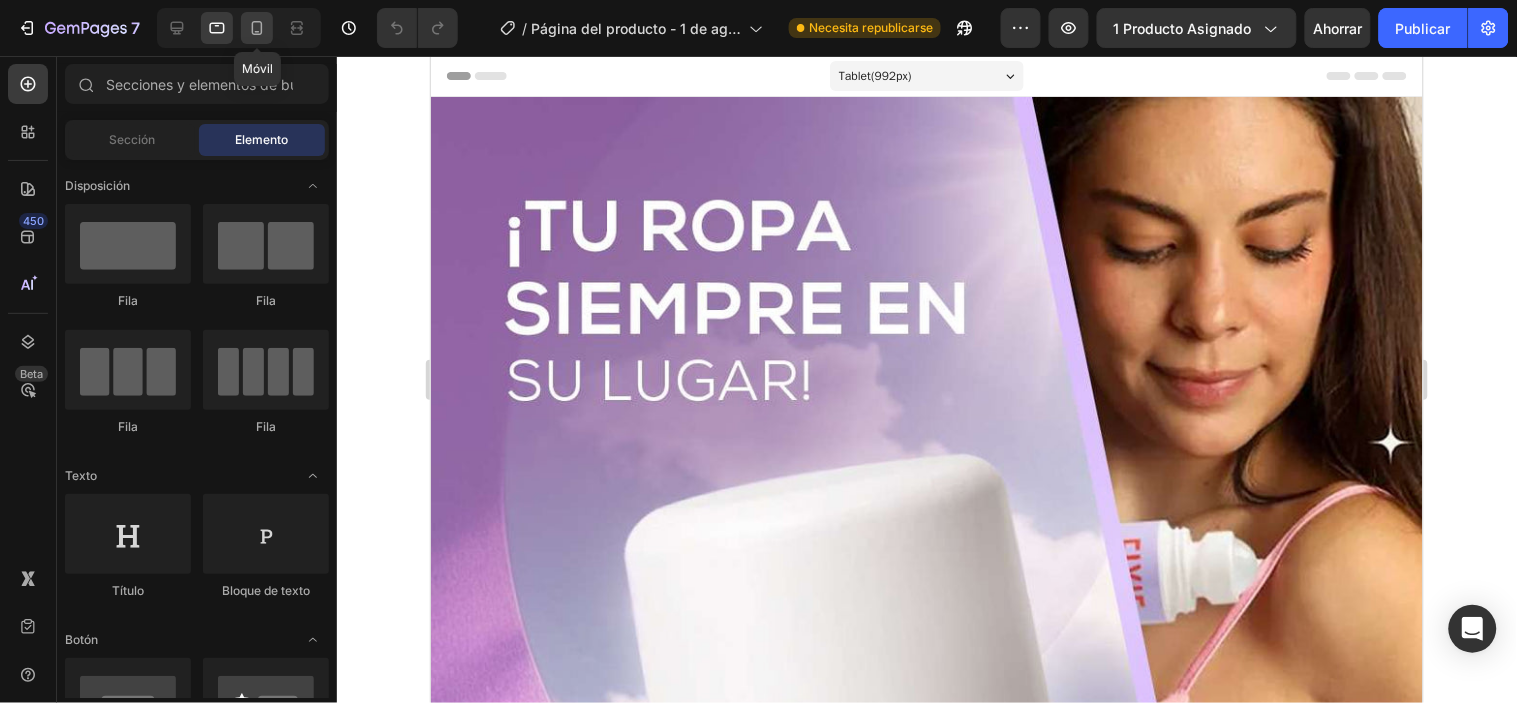 click 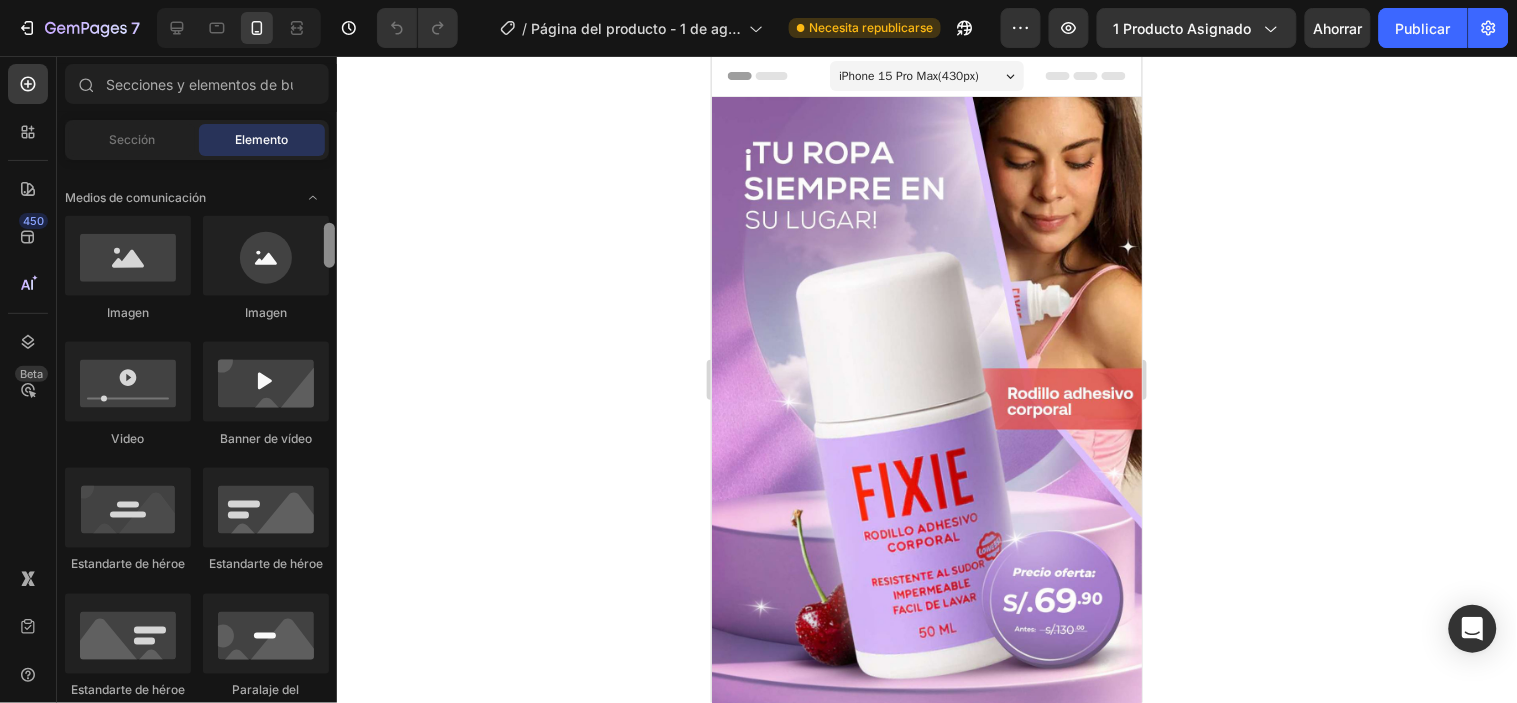 scroll, scrollTop: 617, scrollLeft: 0, axis: vertical 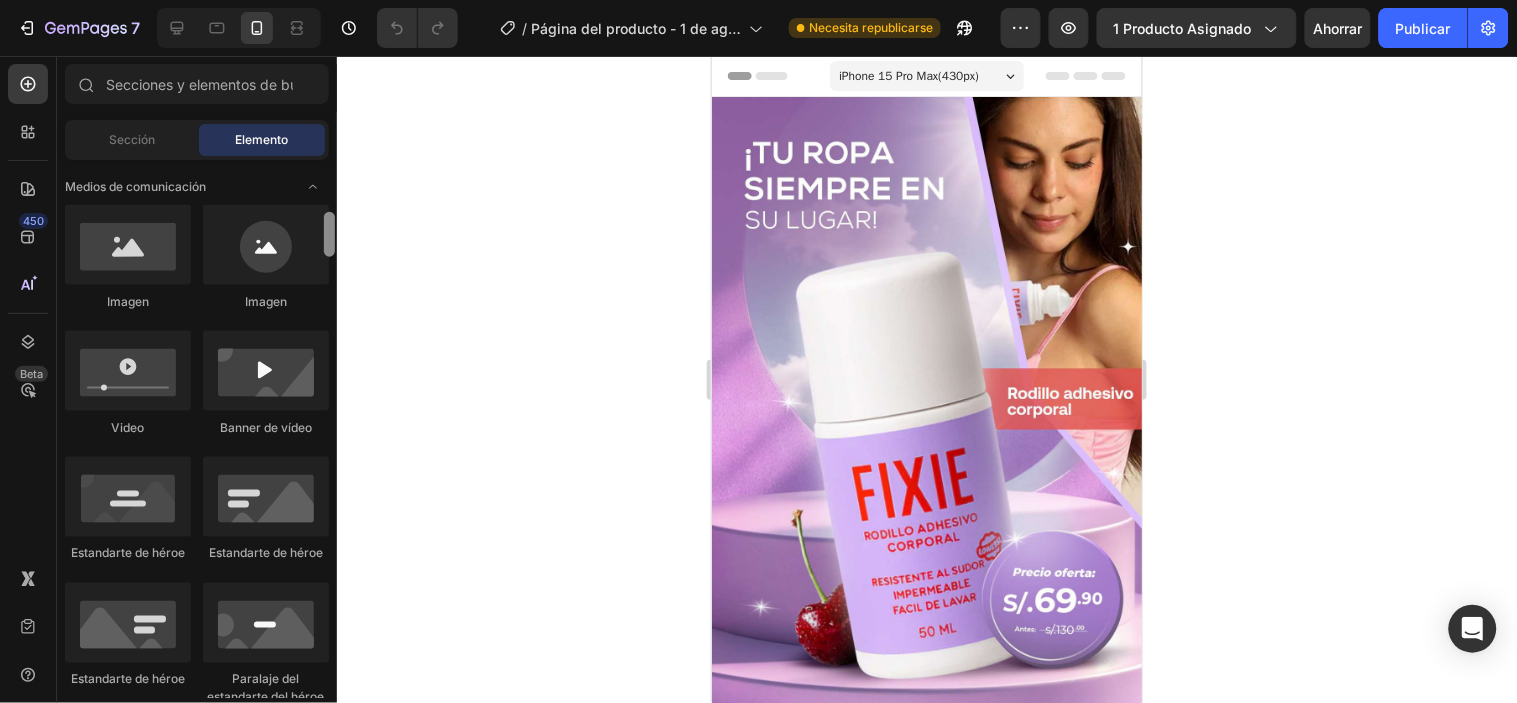 drag, startPoint x: 327, startPoint y: 192, endPoint x: 331, endPoint y: 247, distance: 55.145264 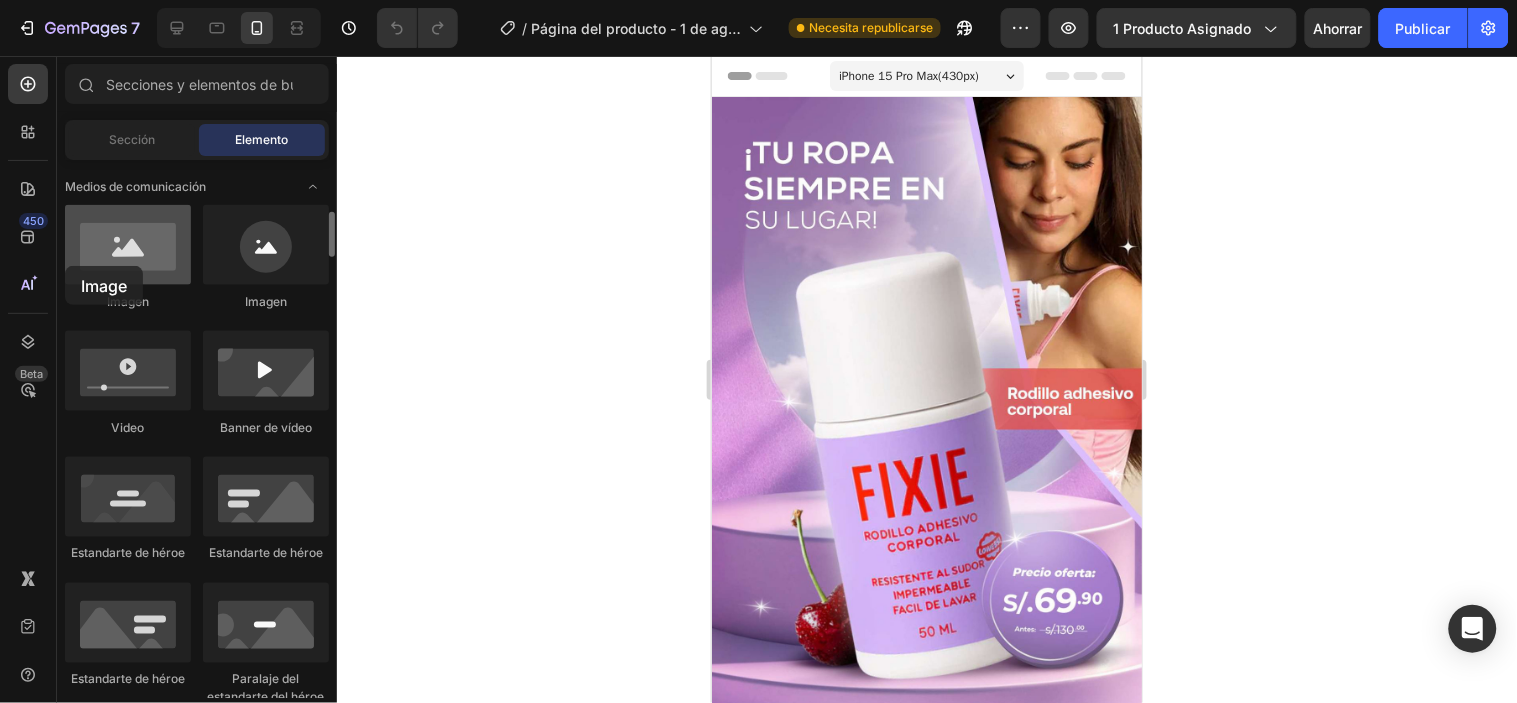 click at bounding box center (128, 245) 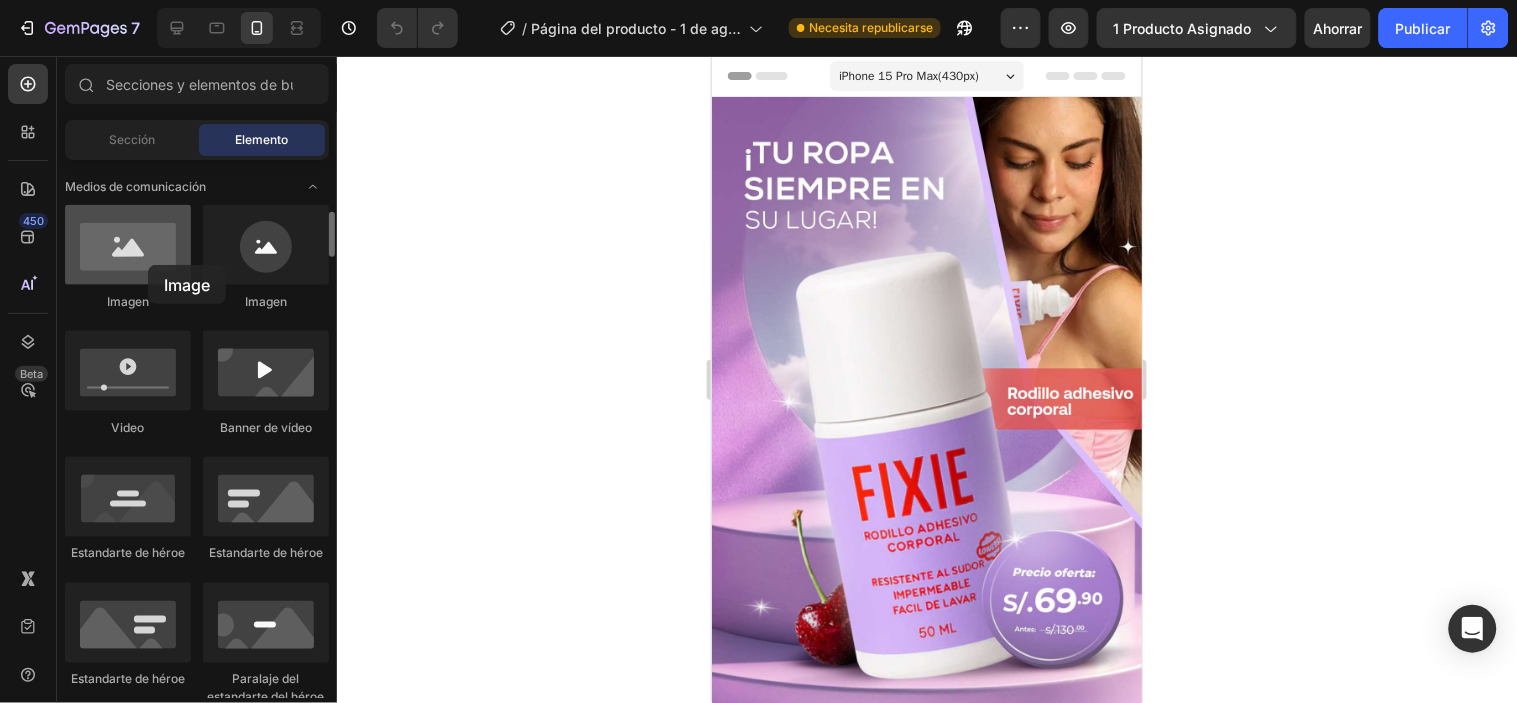 click at bounding box center [128, 245] 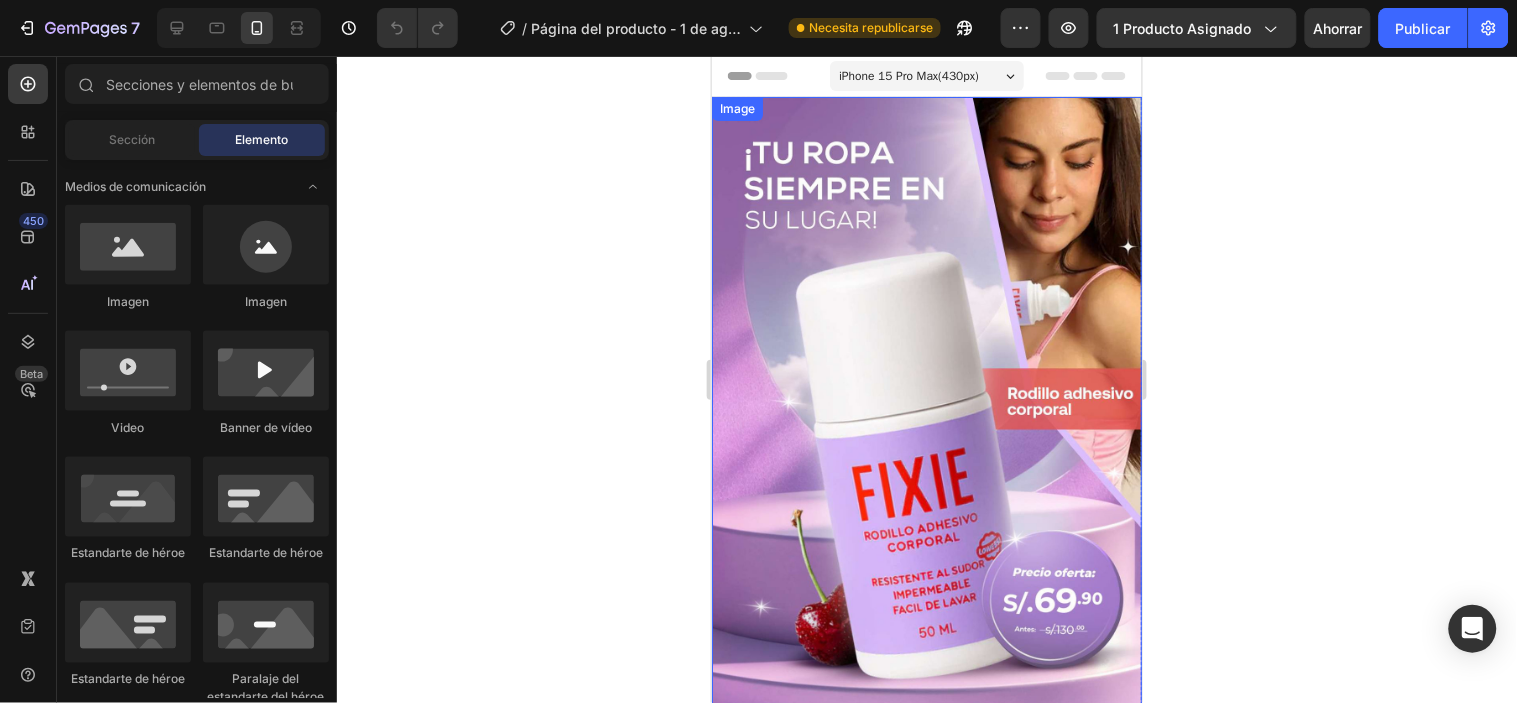 click at bounding box center [926, 404] 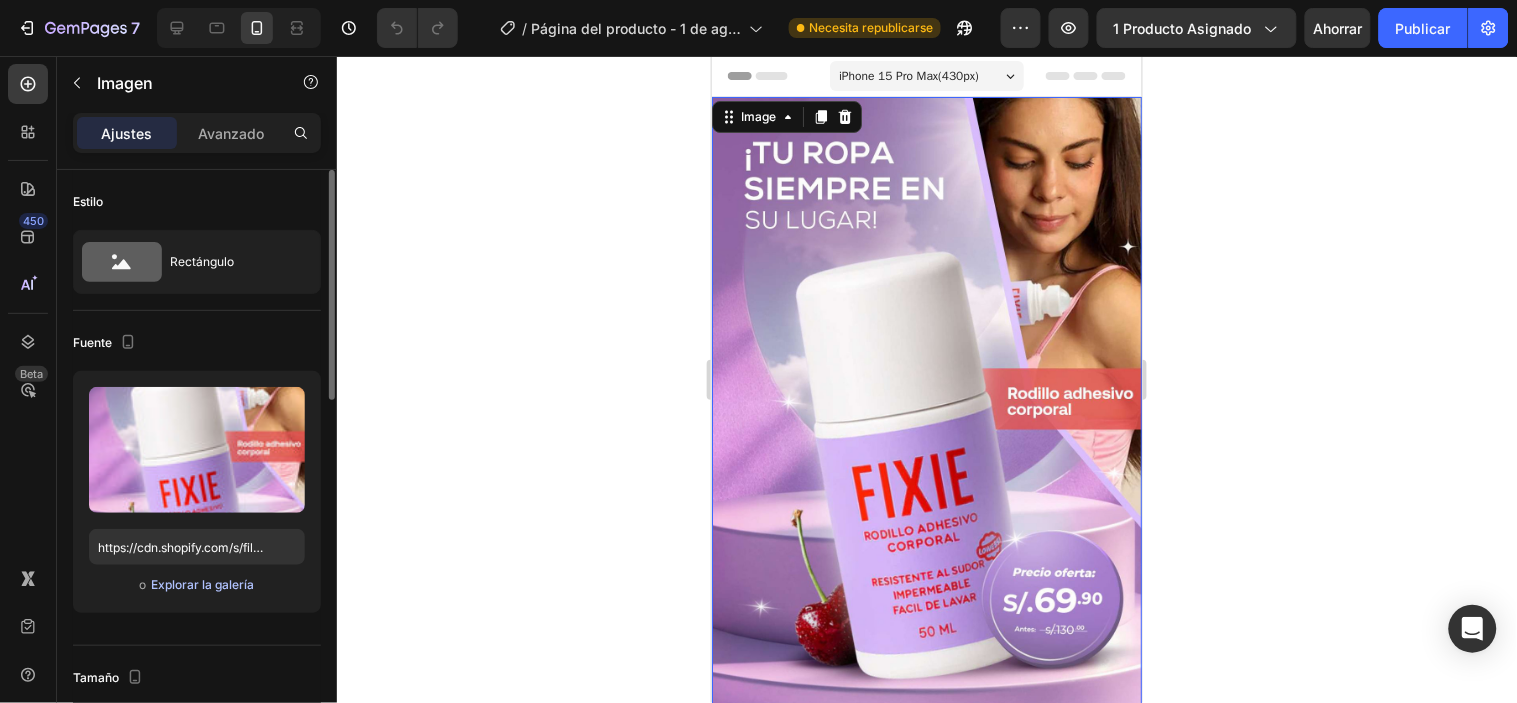click on "Explorar la galería" at bounding box center (202, 584) 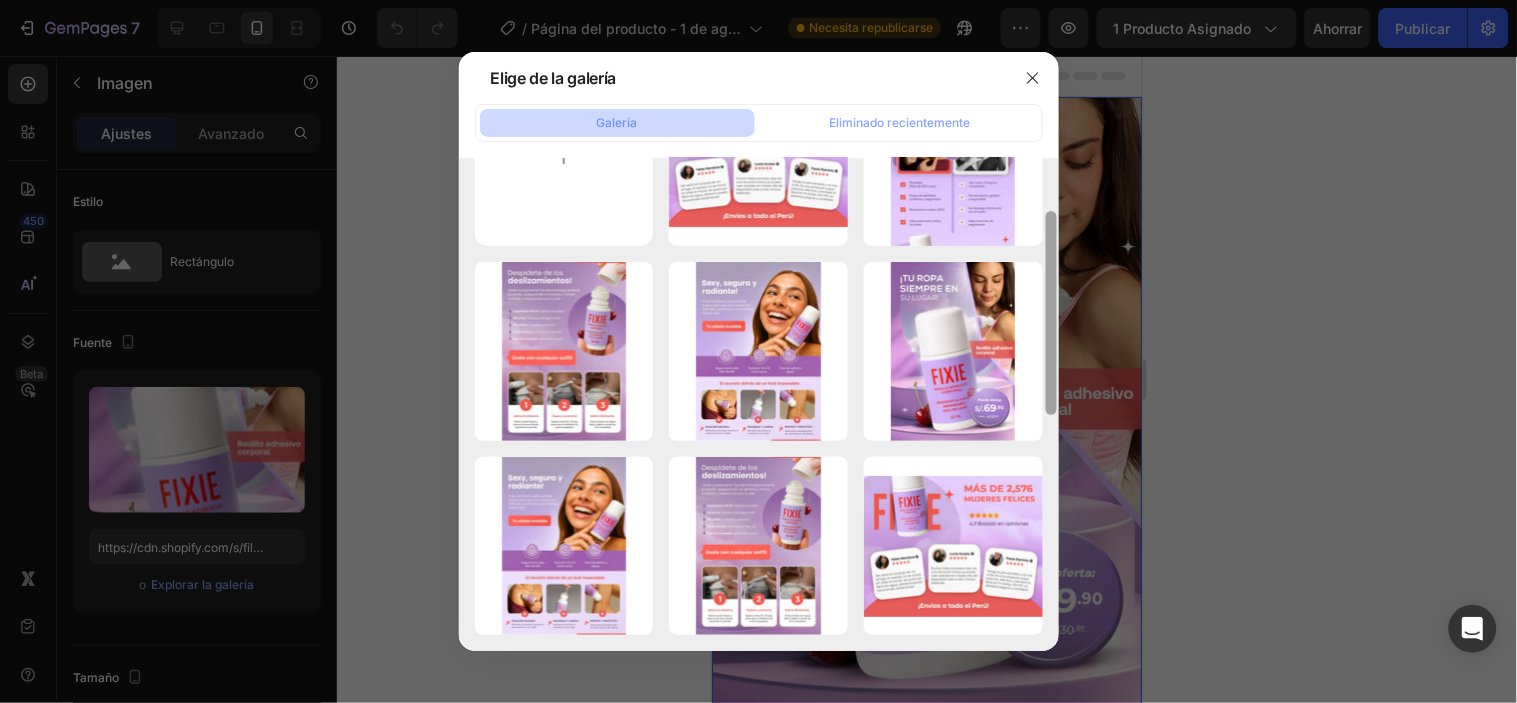 drag, startPoint x: 1051, startPoint y: 253, endPoint x: 1052, endPoint y: 301, distance: 48.010414 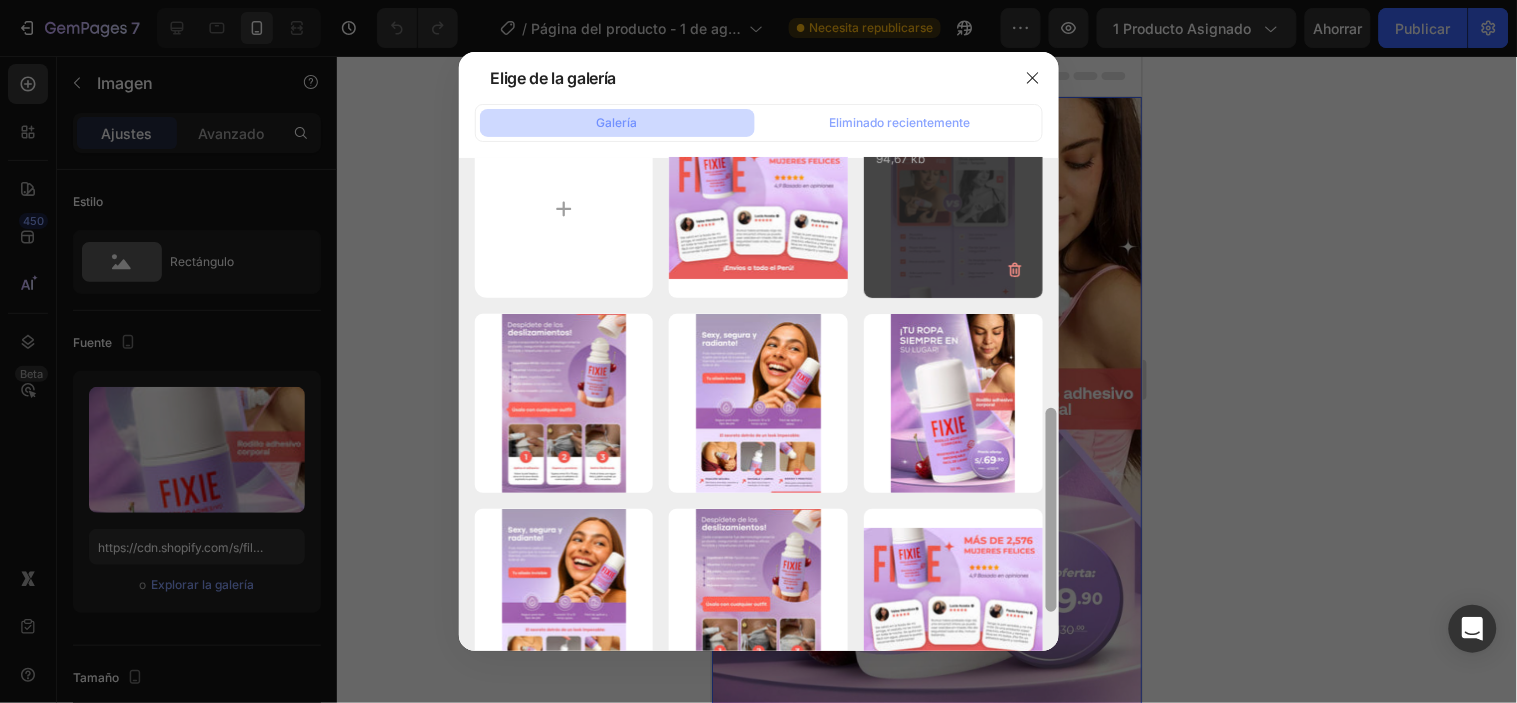 scroll, scrollTop: 0, scrollLeft: 0, axis: both 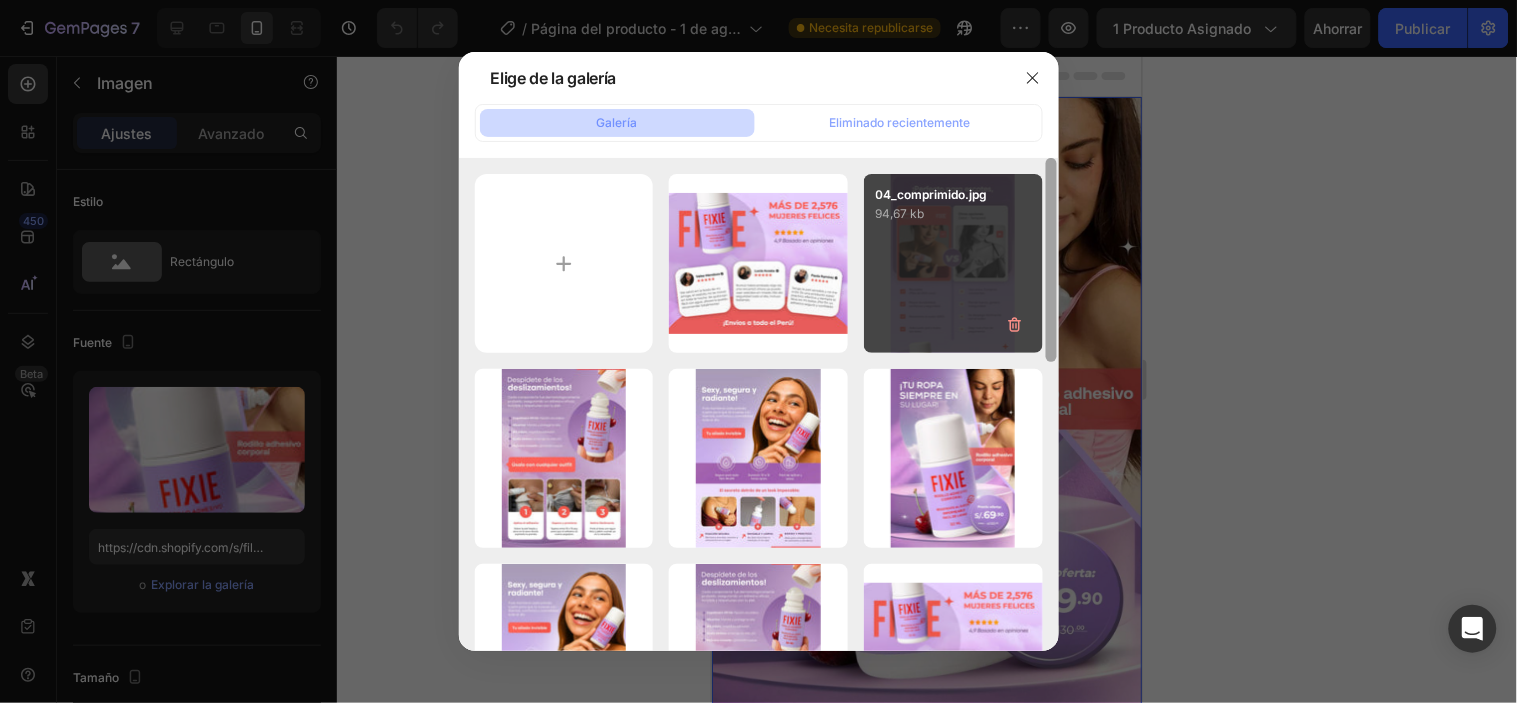 drag, startPoint x: 1048, startPoint y: 341, endPoint x: 1041, endPoint y: 254, distance: 87.28116 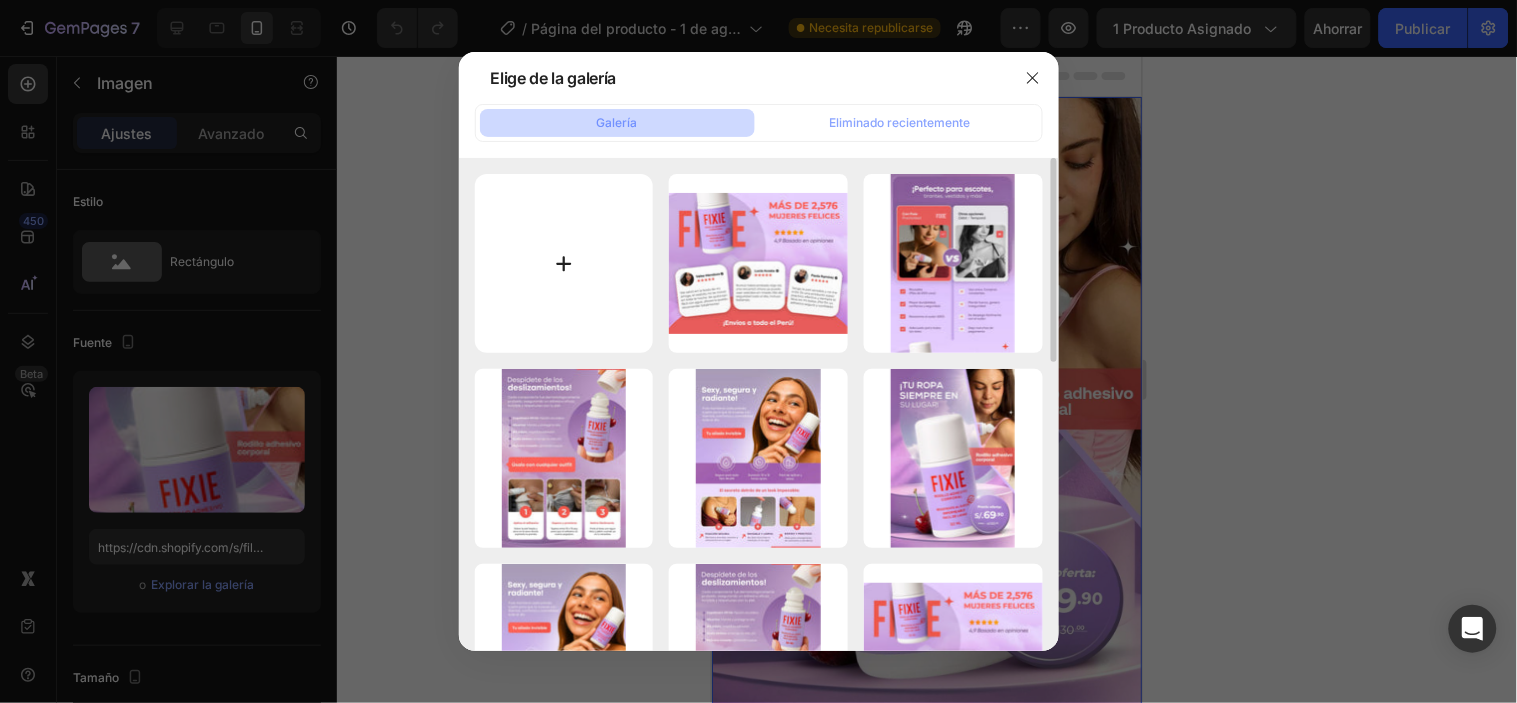 click at bounding box center (564, 263) 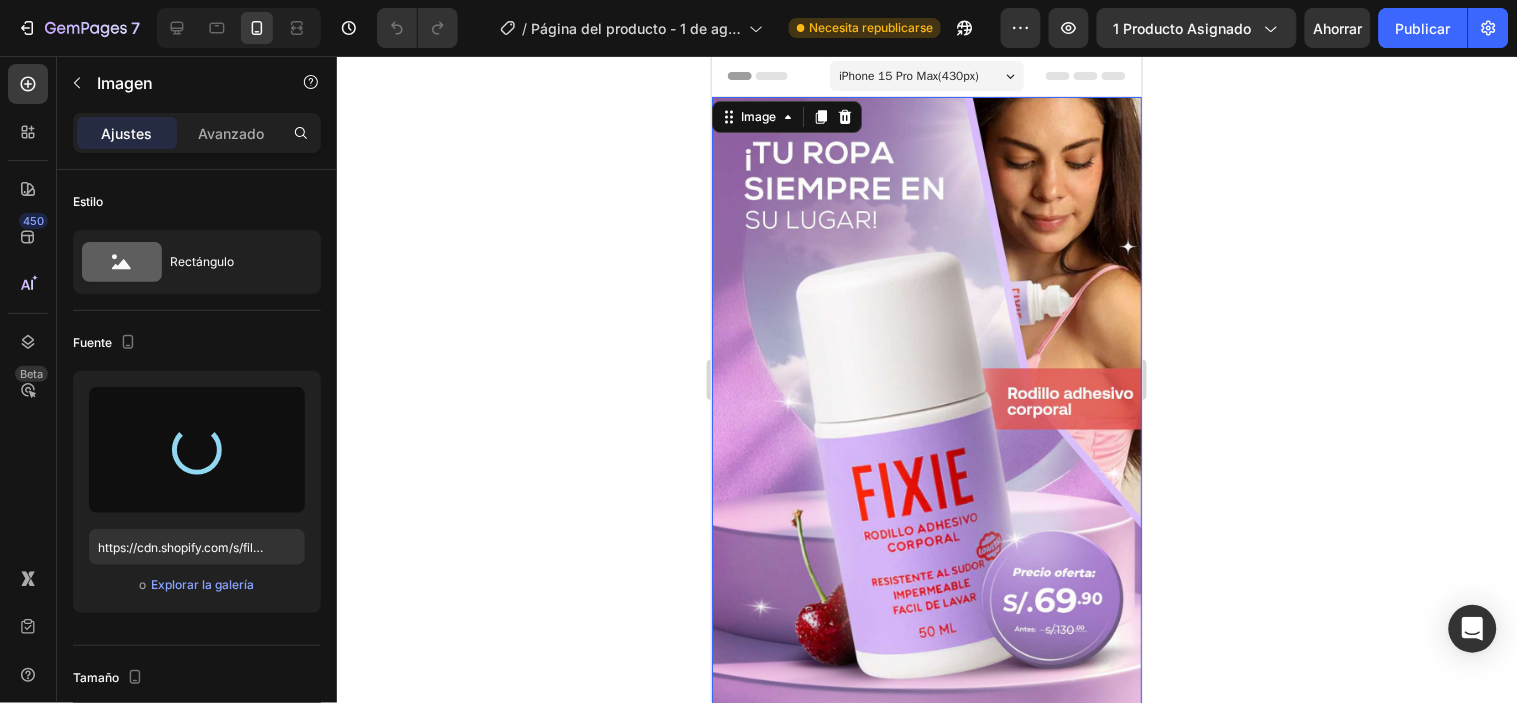 type on "https://cdn.shopify.com/s/files/1/0929/6504/4531/files/gempages_572812664963597536-d0b10943-4566-46b8-bb64-dca0cf24eace.webp" 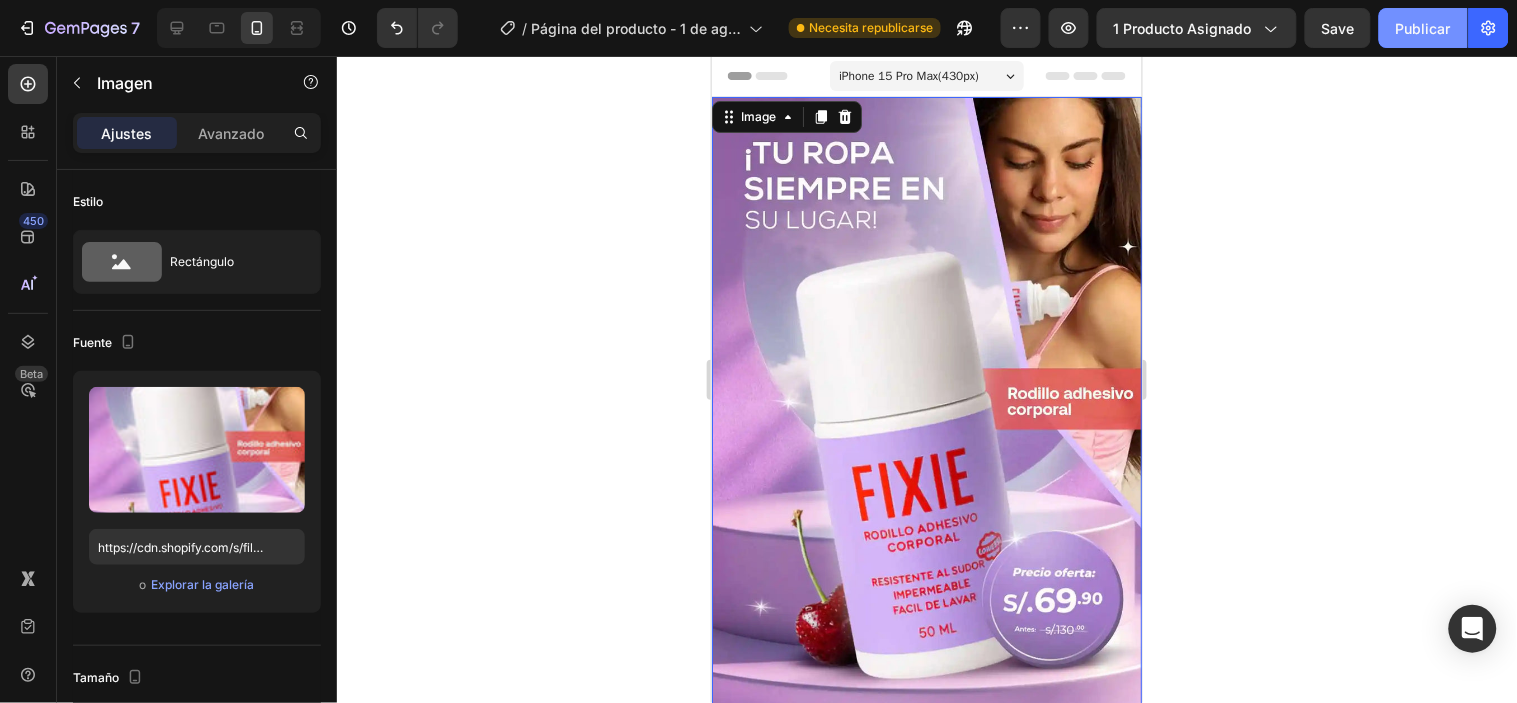 click on "Publicar" at bounding box center (1423, 28) 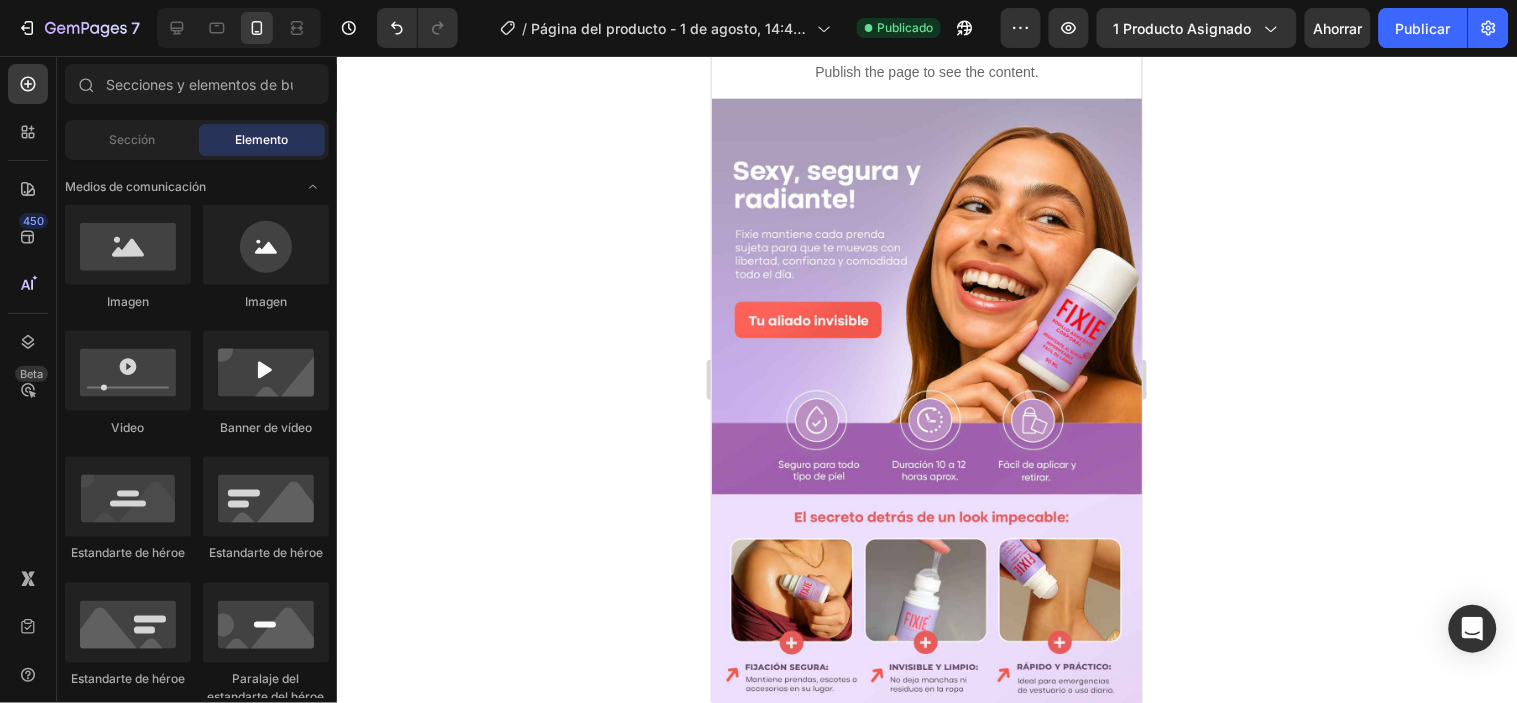 scroll, scrollTop: 671, scrollLeft: 0, axis: vertical 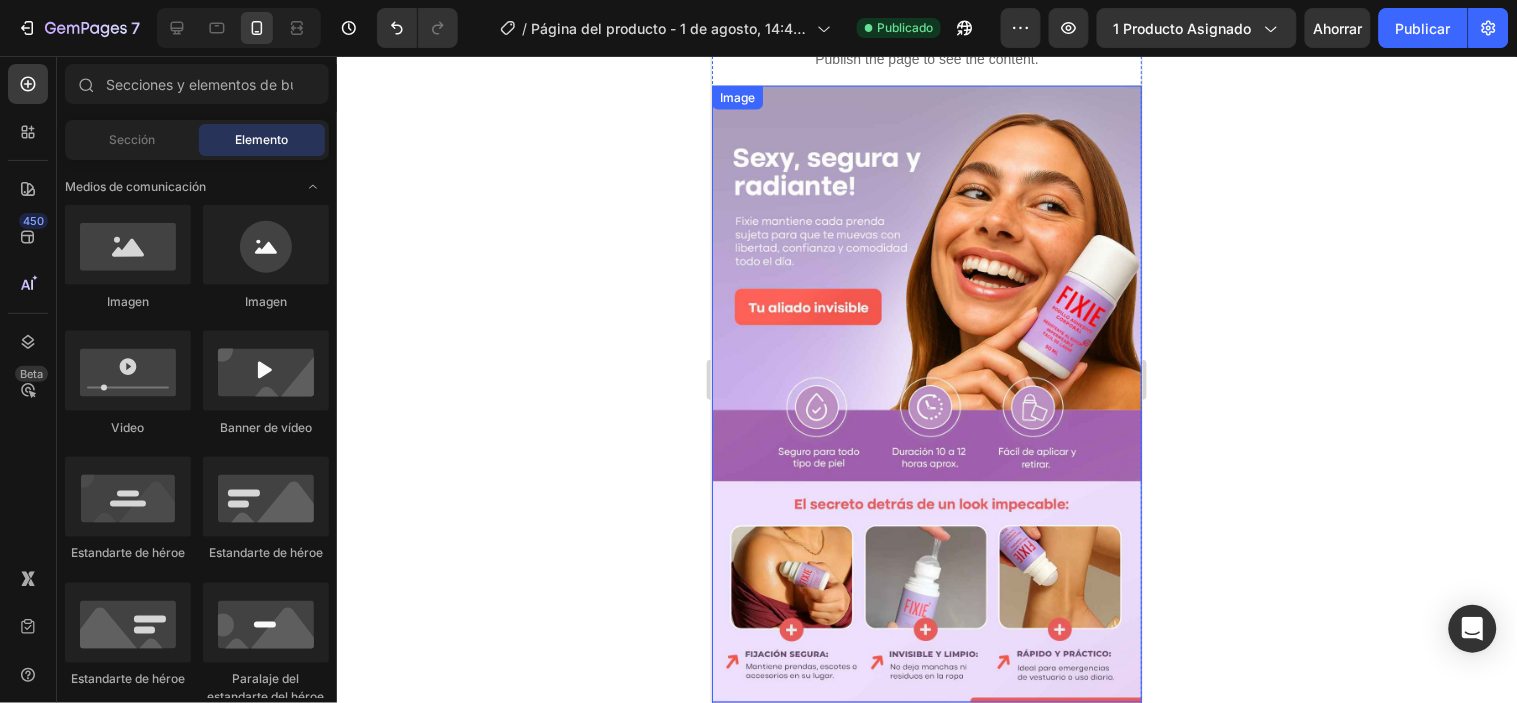 click at bounding box center [926, 393] 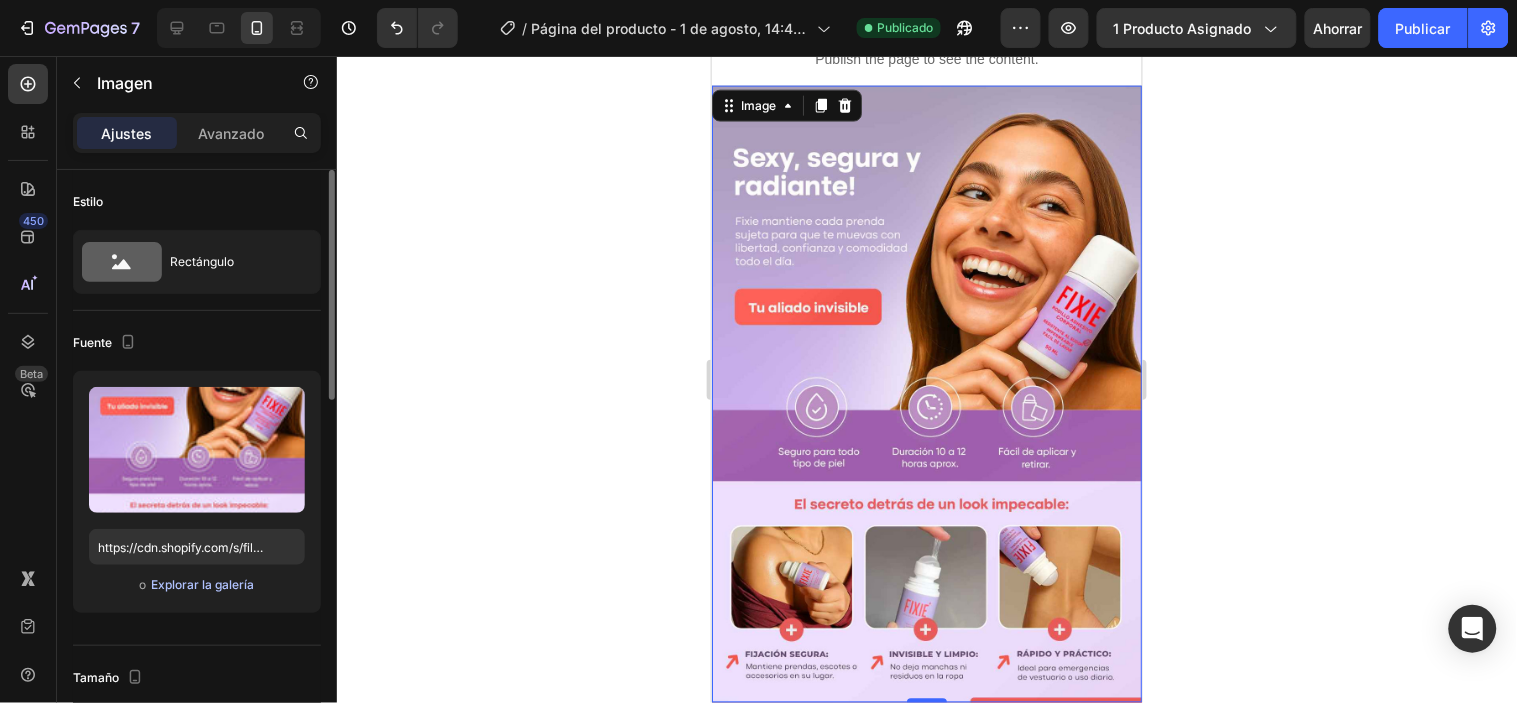 click on "Explorar la galería" at bounding box center (202, 584) 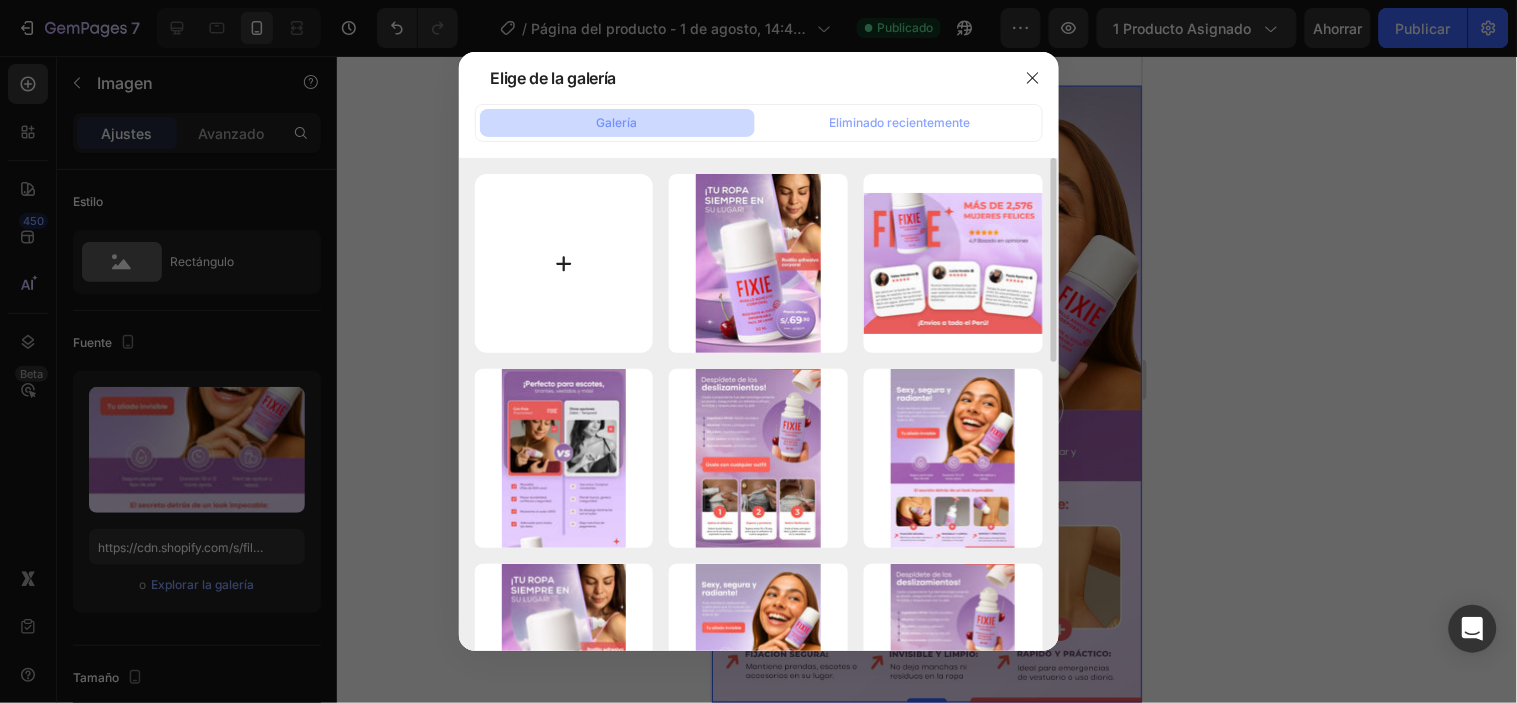 click at bounding box center (564, 263) 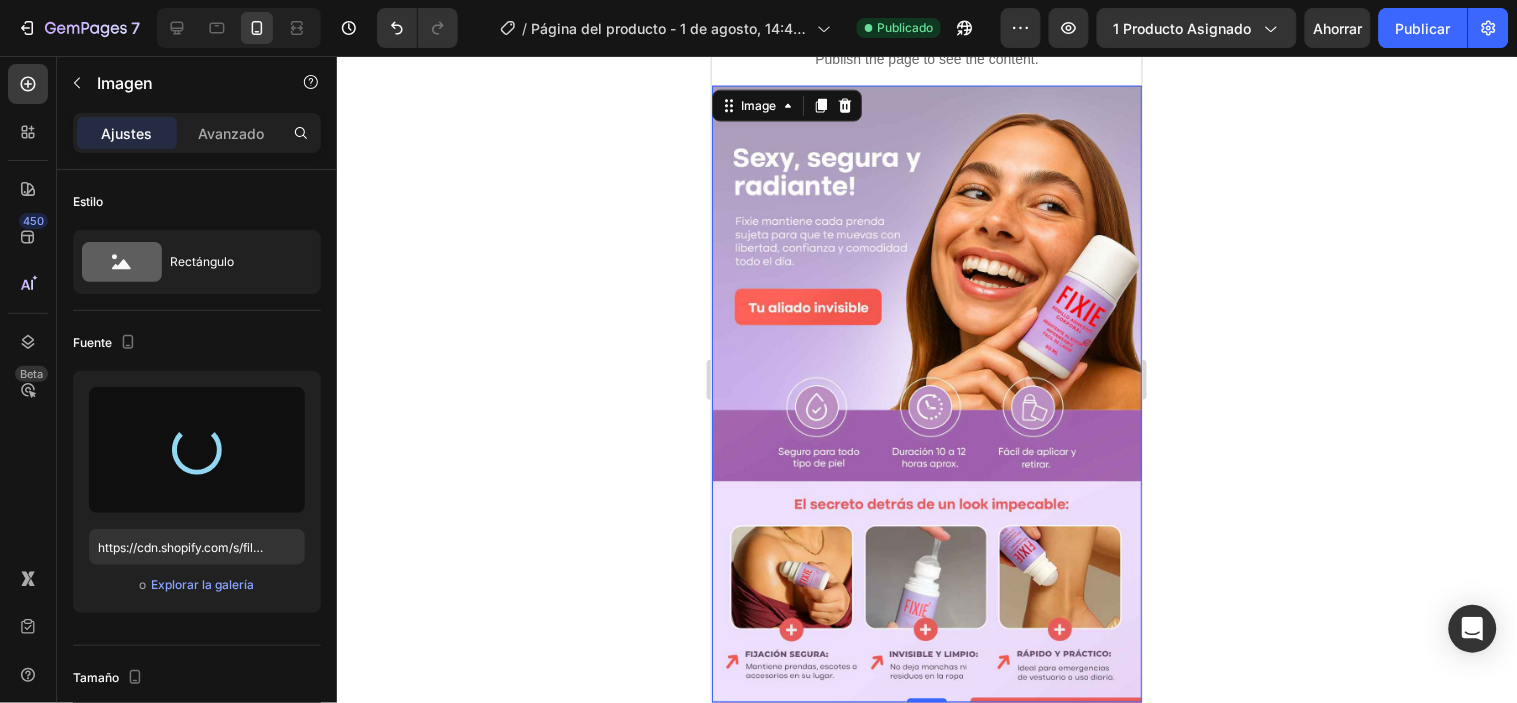 type on "https://cdn.shopify.com/s/files/1/0929/6504/4531/files/gempages_572812664963597536-e5cff0d6-507c-44db-8b66-d4556756da07.webp" 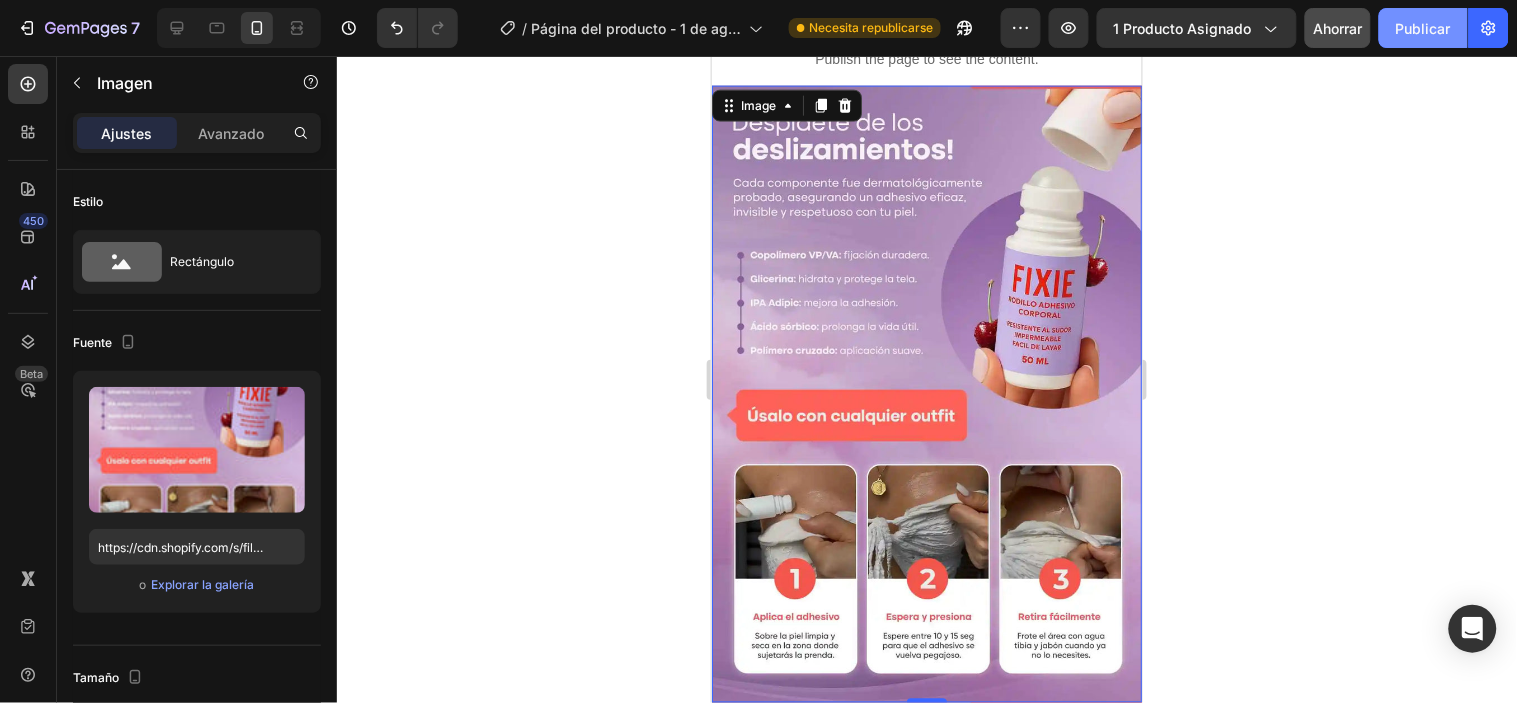 click on "Publicar" at bounding box center (1423, 28) 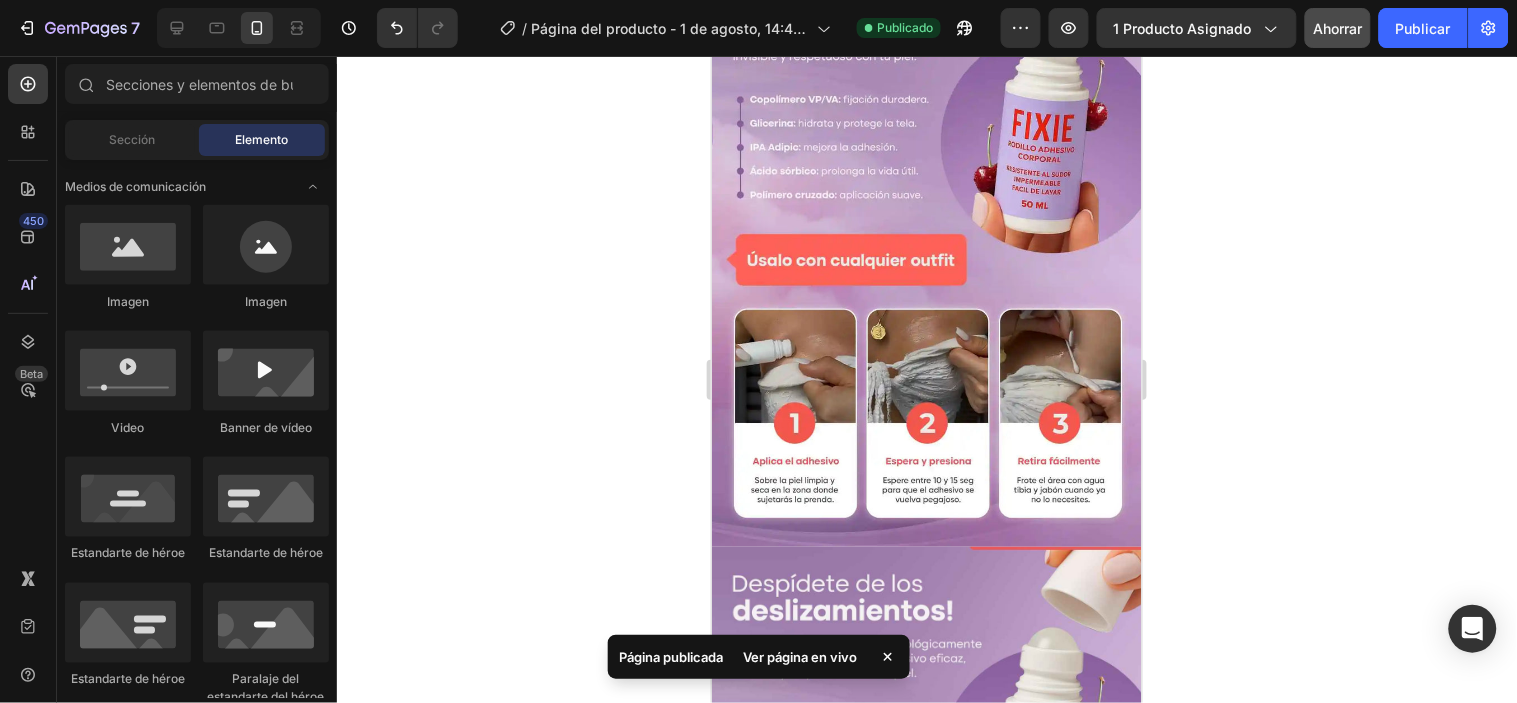scroll, scrollTop: 833, scrollLeft: 0, axis: vertical 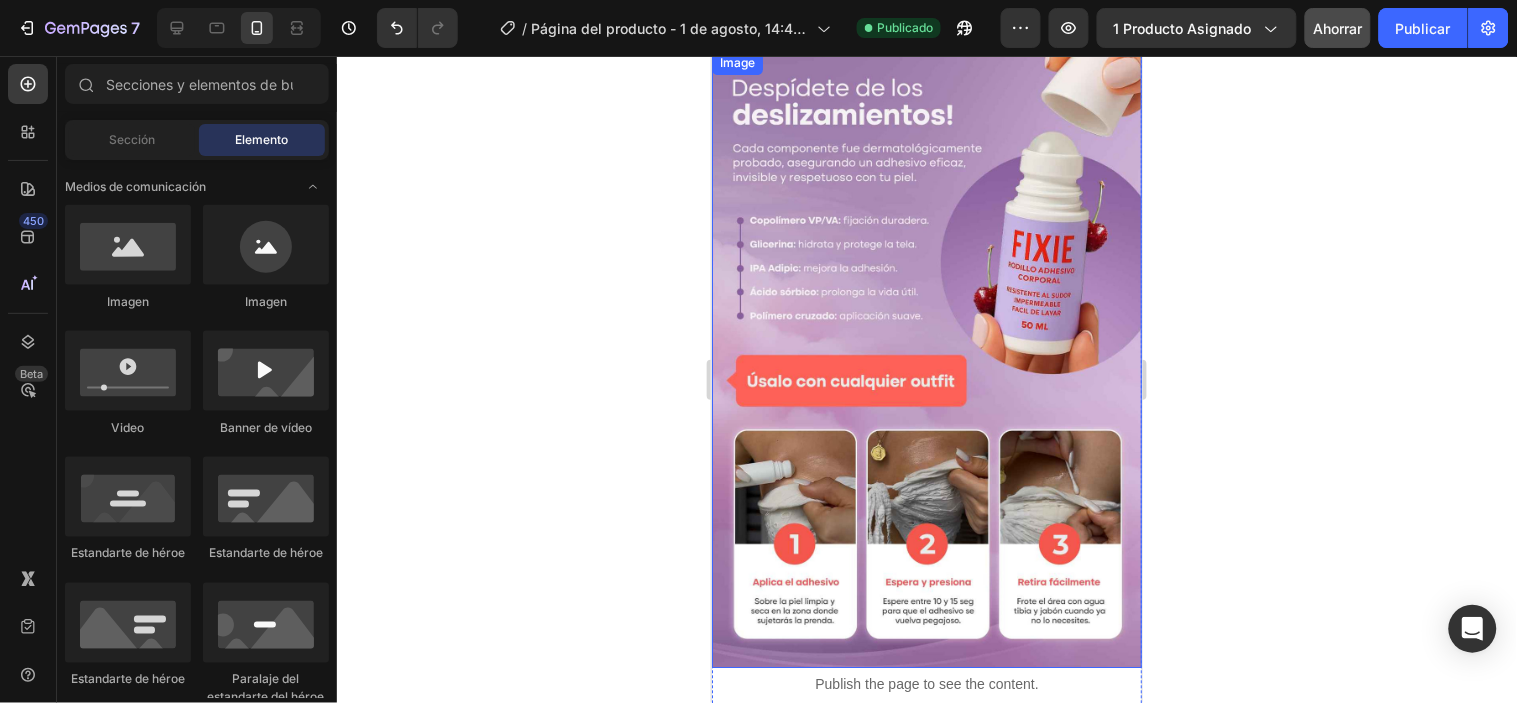 click at bounding box center [926, 358] 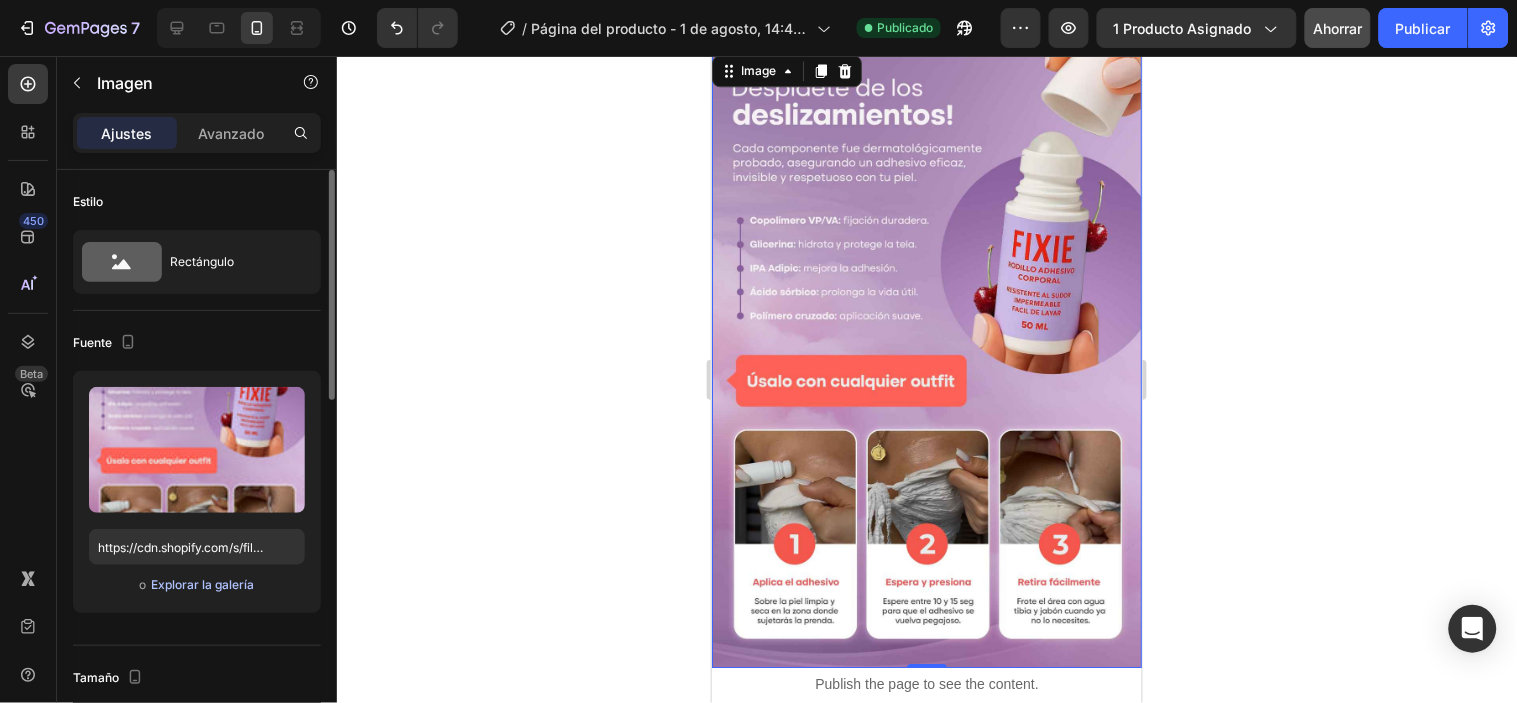 click on "Explorar la galería" at bounding box center (202, 584) 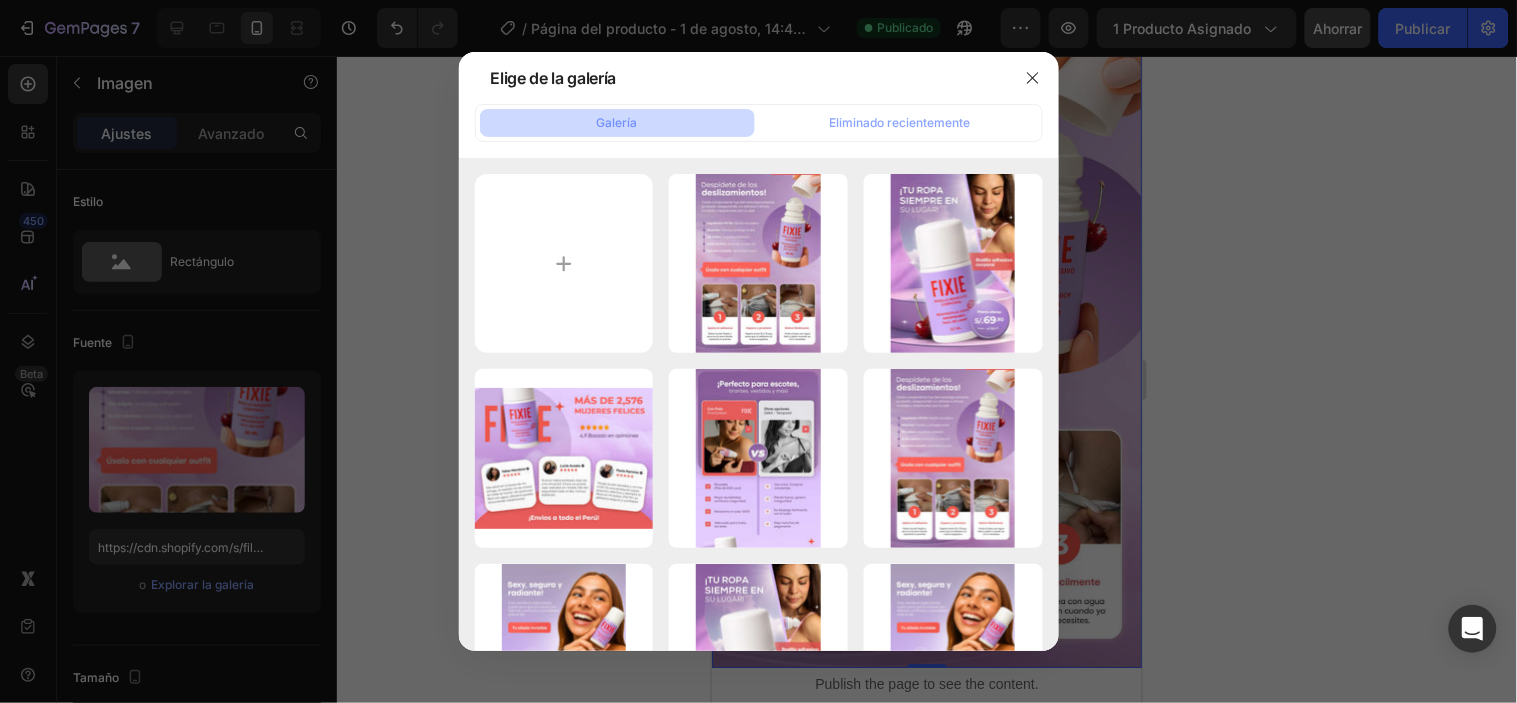 click on "Galería" 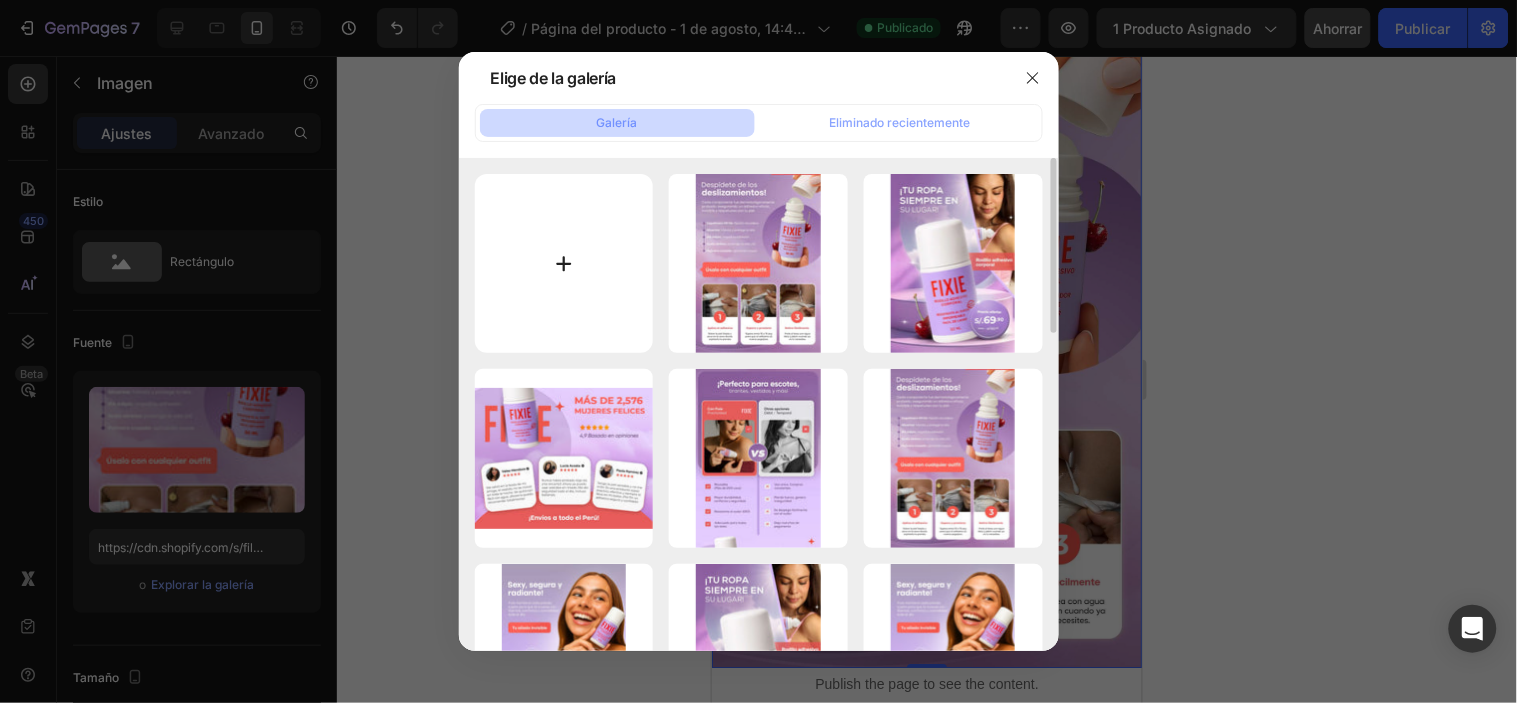 click at bounding box center [564, 263] 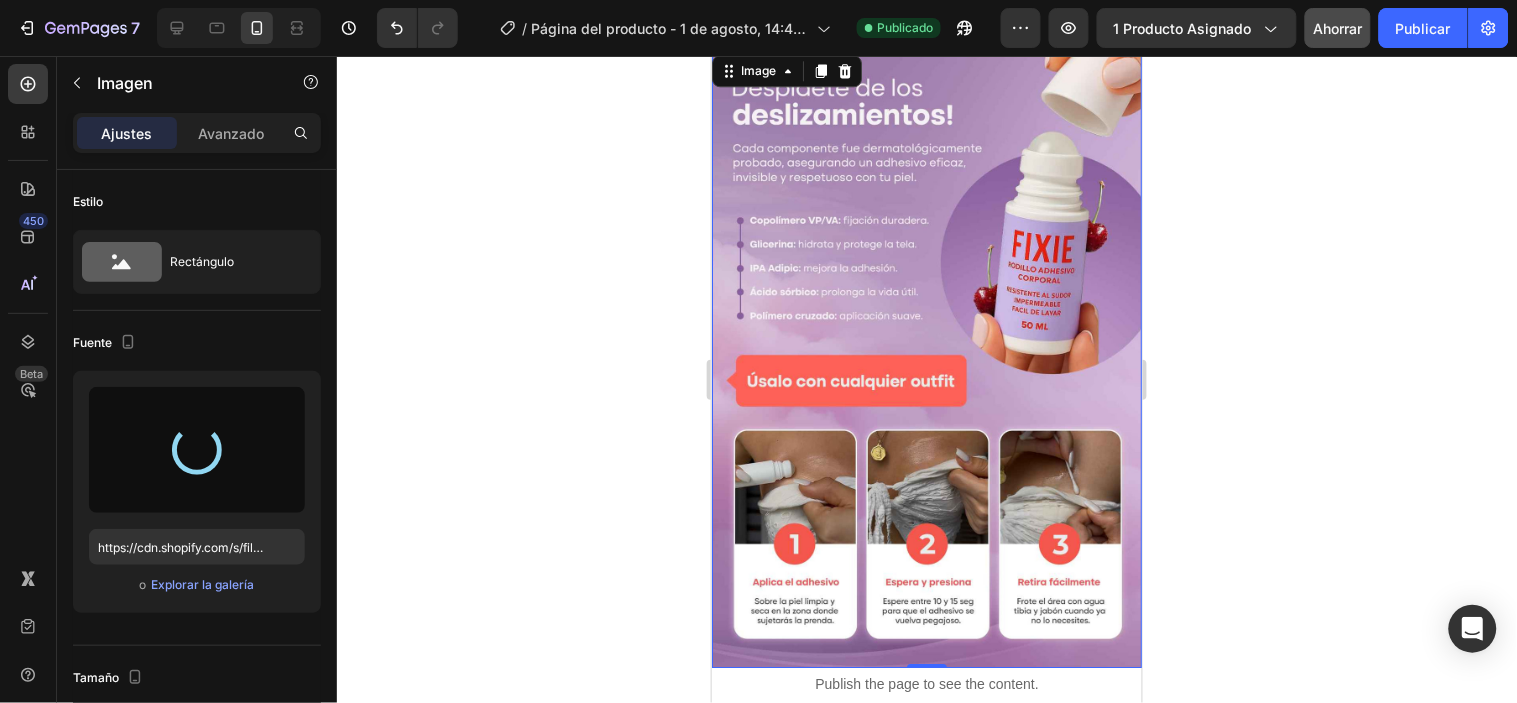 type on "https://cdn.shopify.com/s/files/1/0929/6504/4531/files/gempages_572812664963597536-834771c6-abcb-4907-959c-873b3c289117.webp" 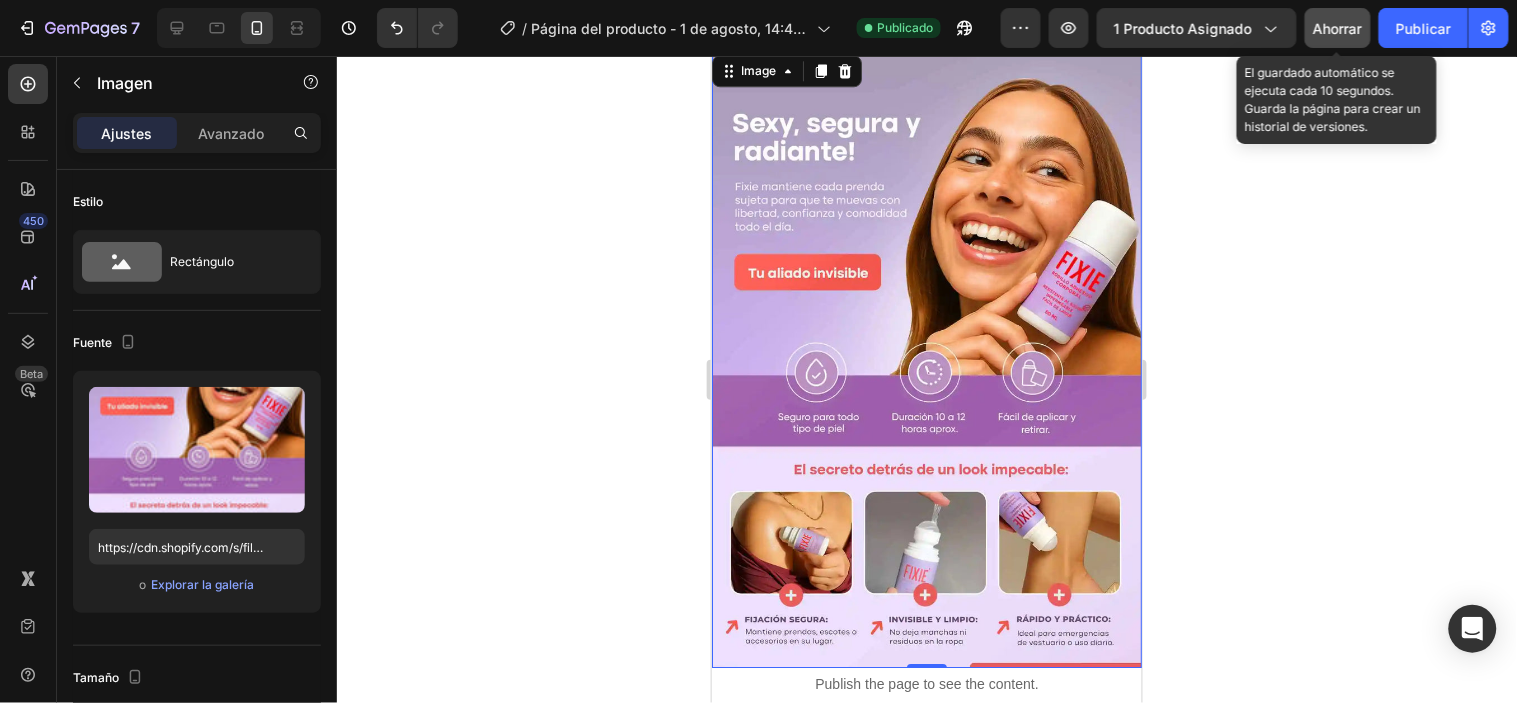 click on "Ahorrar" at bounding box center (1338, 28) 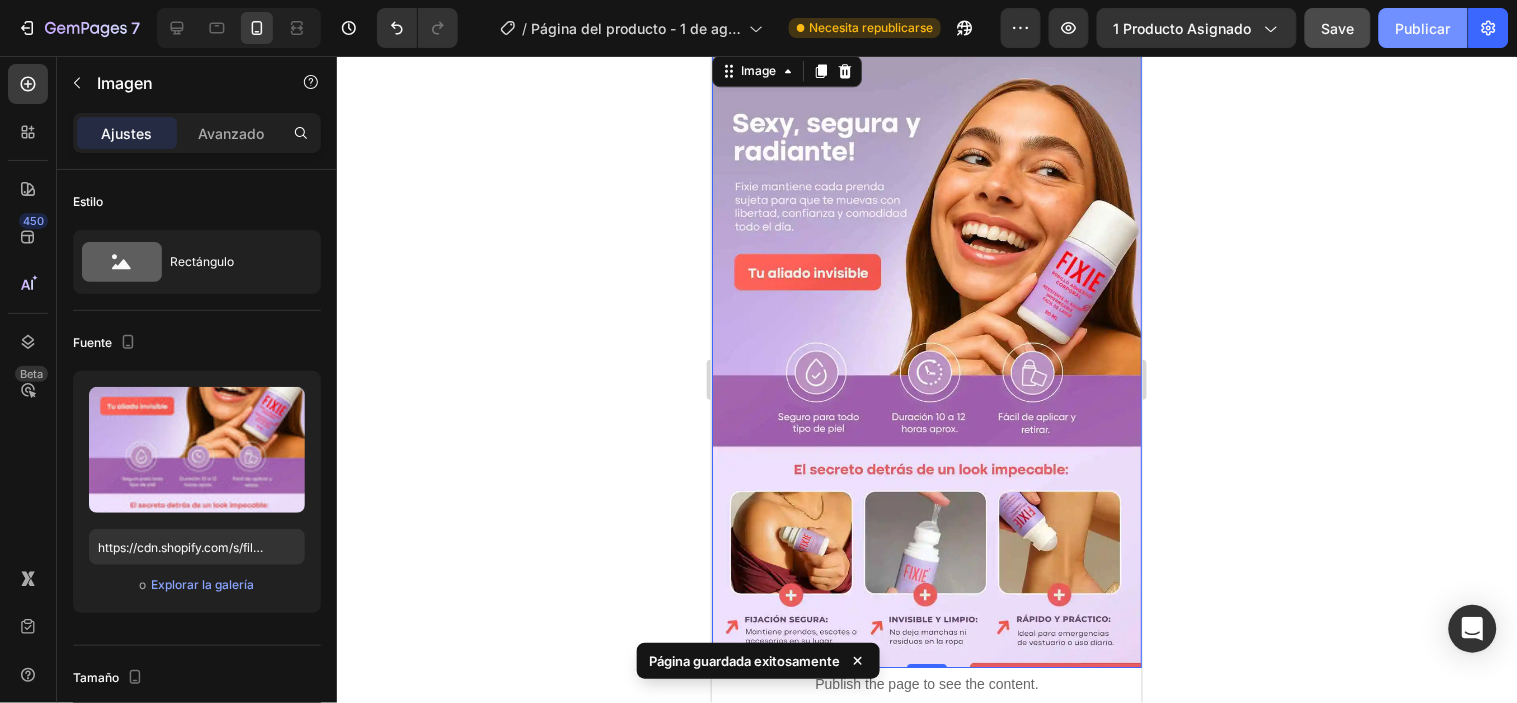 click on "Publicar" at bounding box center [1423, 28] 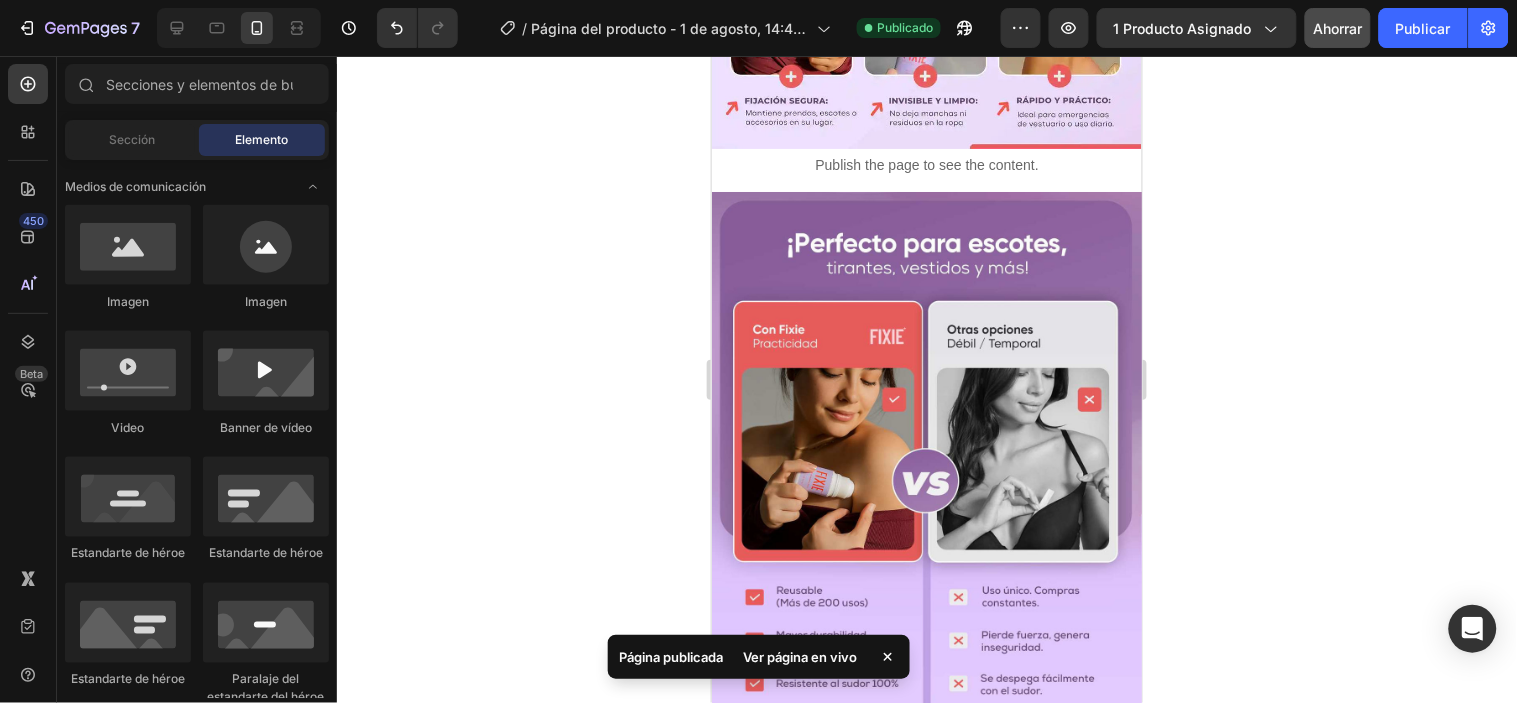 scroll, scrollTop: 1861, scrollLeft: 0, axis: vertical 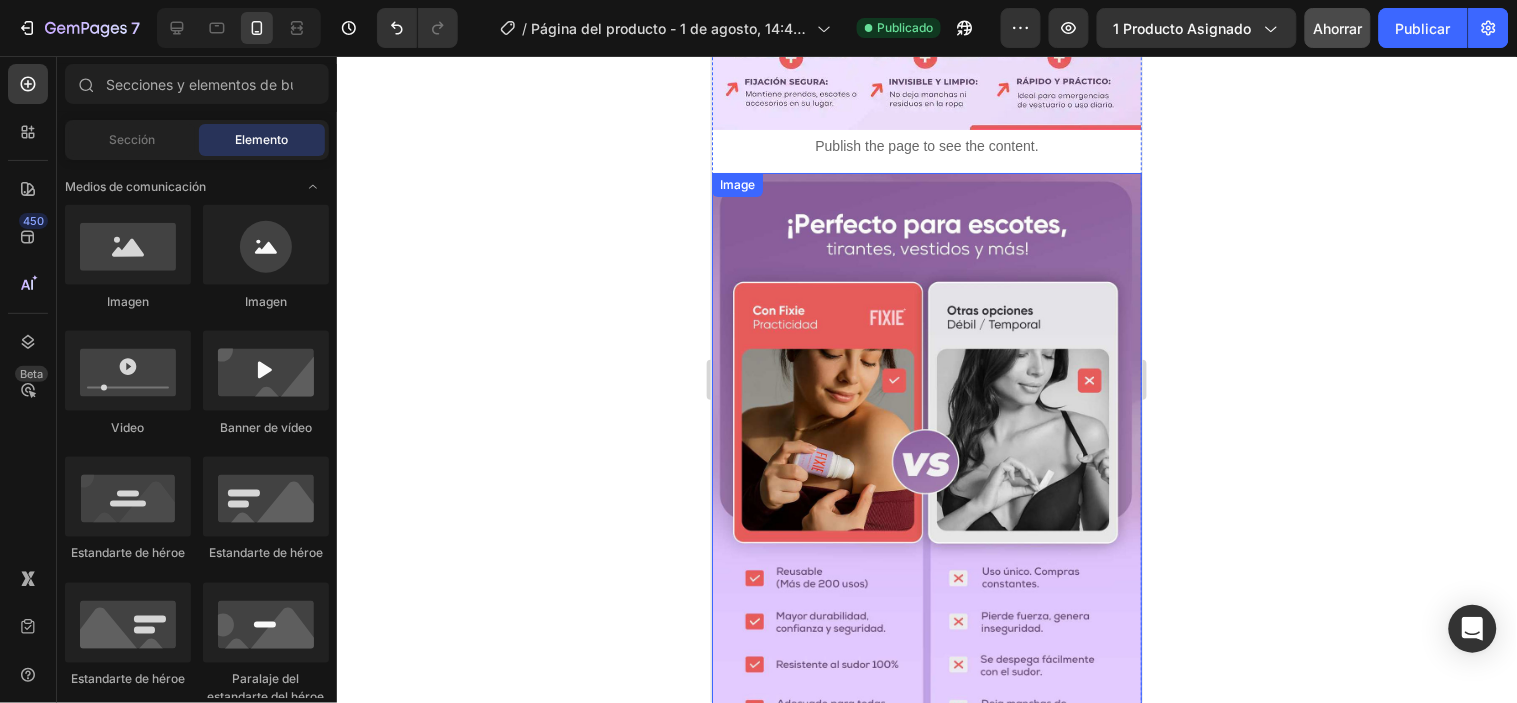 click at bounding box center (926, 480) 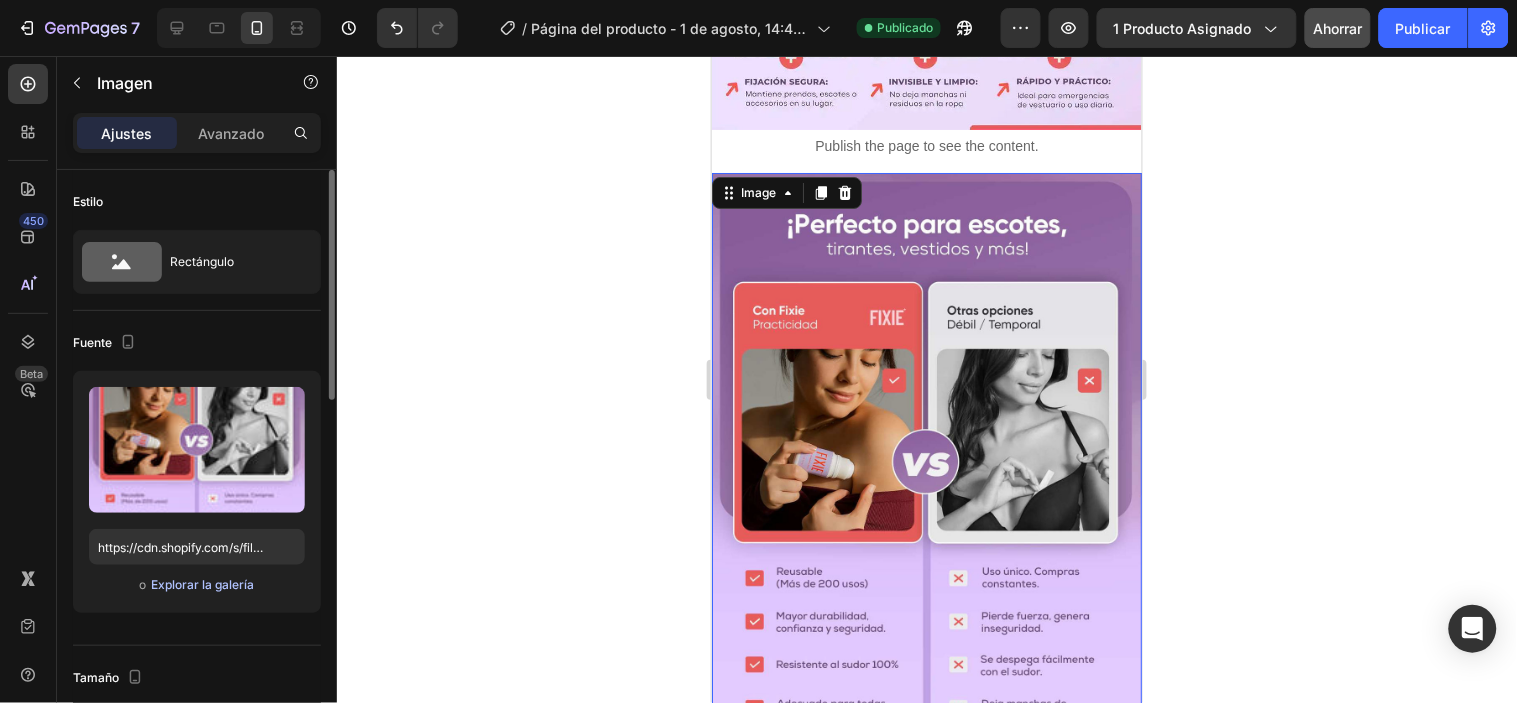 click on "Explorar la galería" at bounding box center [202, 584] 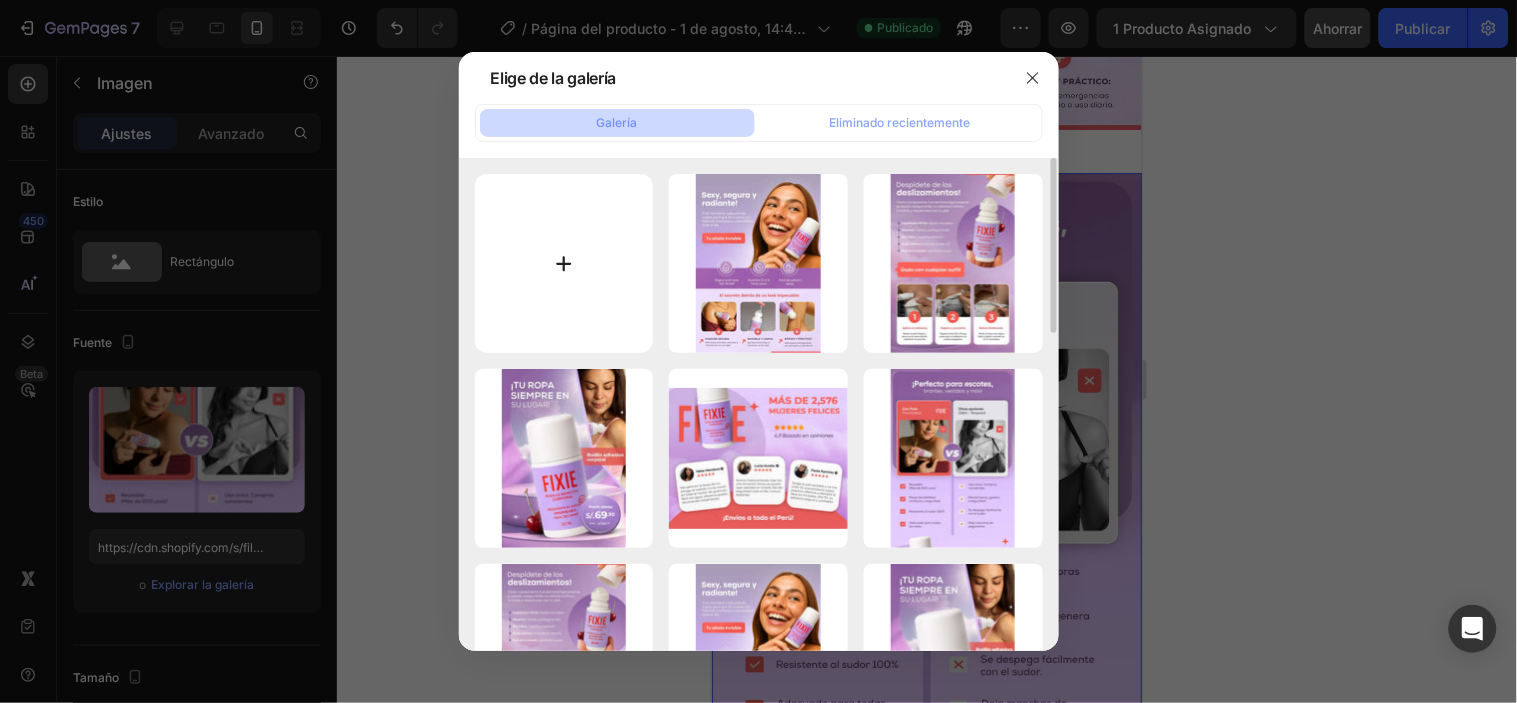 click at bounding box center [564, 263] 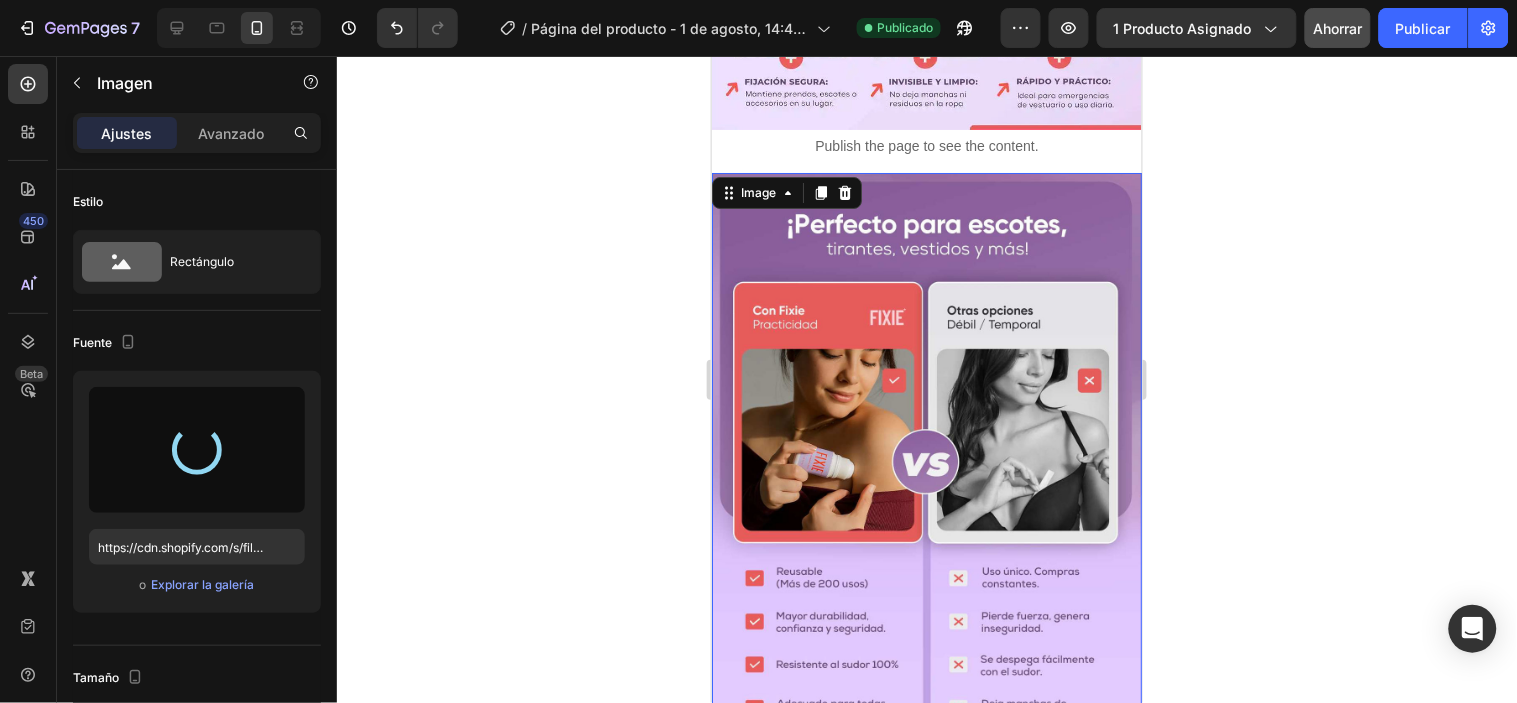 type on "https://cdn.shopify.com/s/files/1/0929/6504/4531/files/gempages_572812664963597536-00e1b338-4c41-4140-aaf6-02c4199aa0e8.webp" 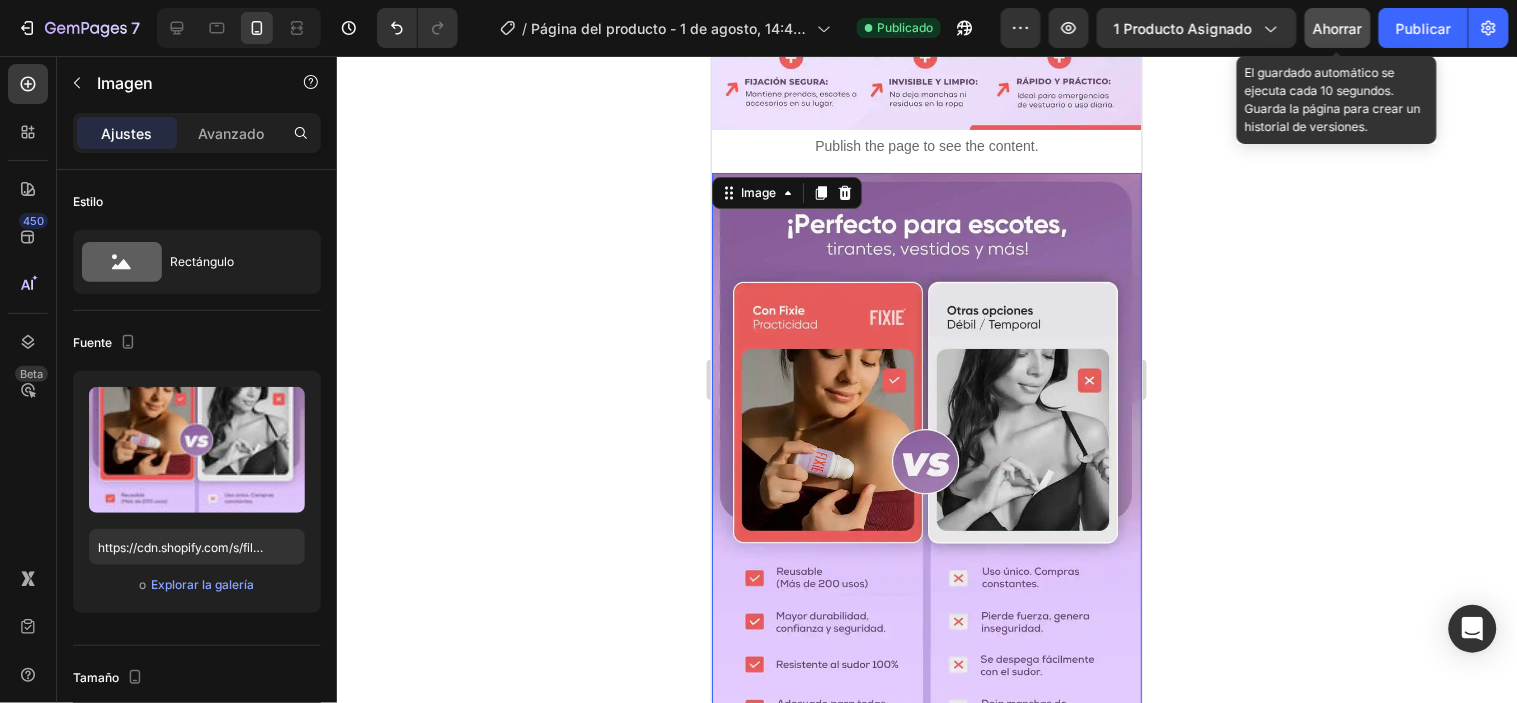 click on "Ahorrar" 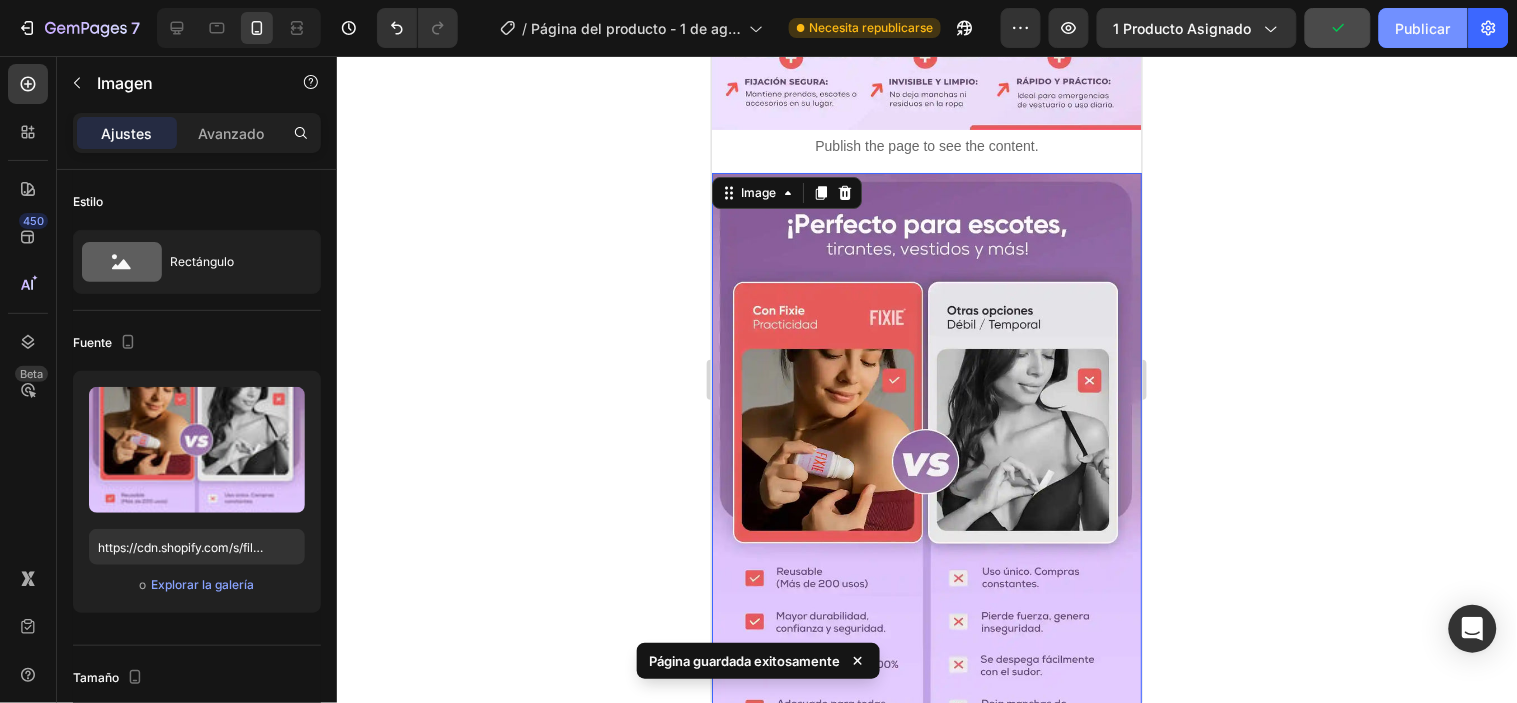 click on "Publicar" at bounding box center [1423, 28] 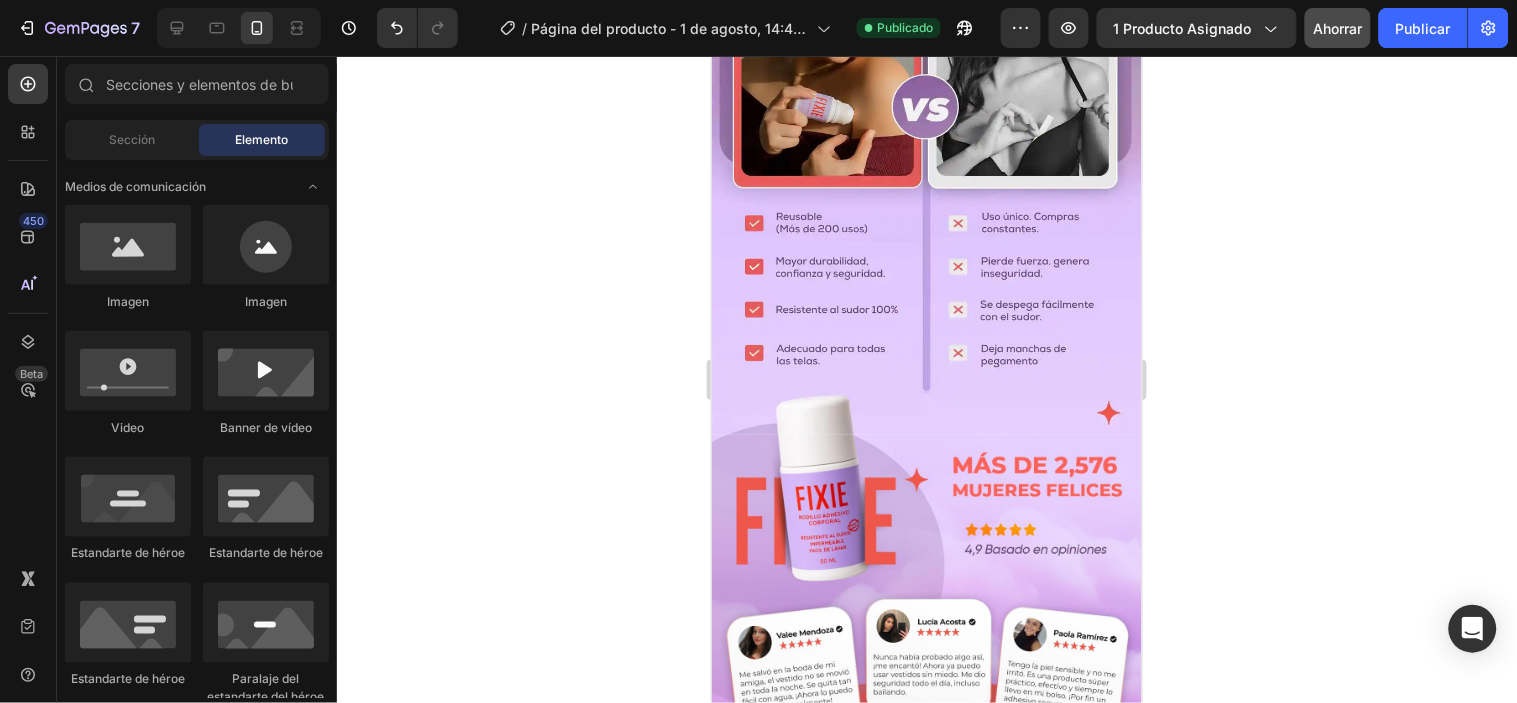 scroll, scrollTop: 2228, scrollLeft: 0, axis: vertical 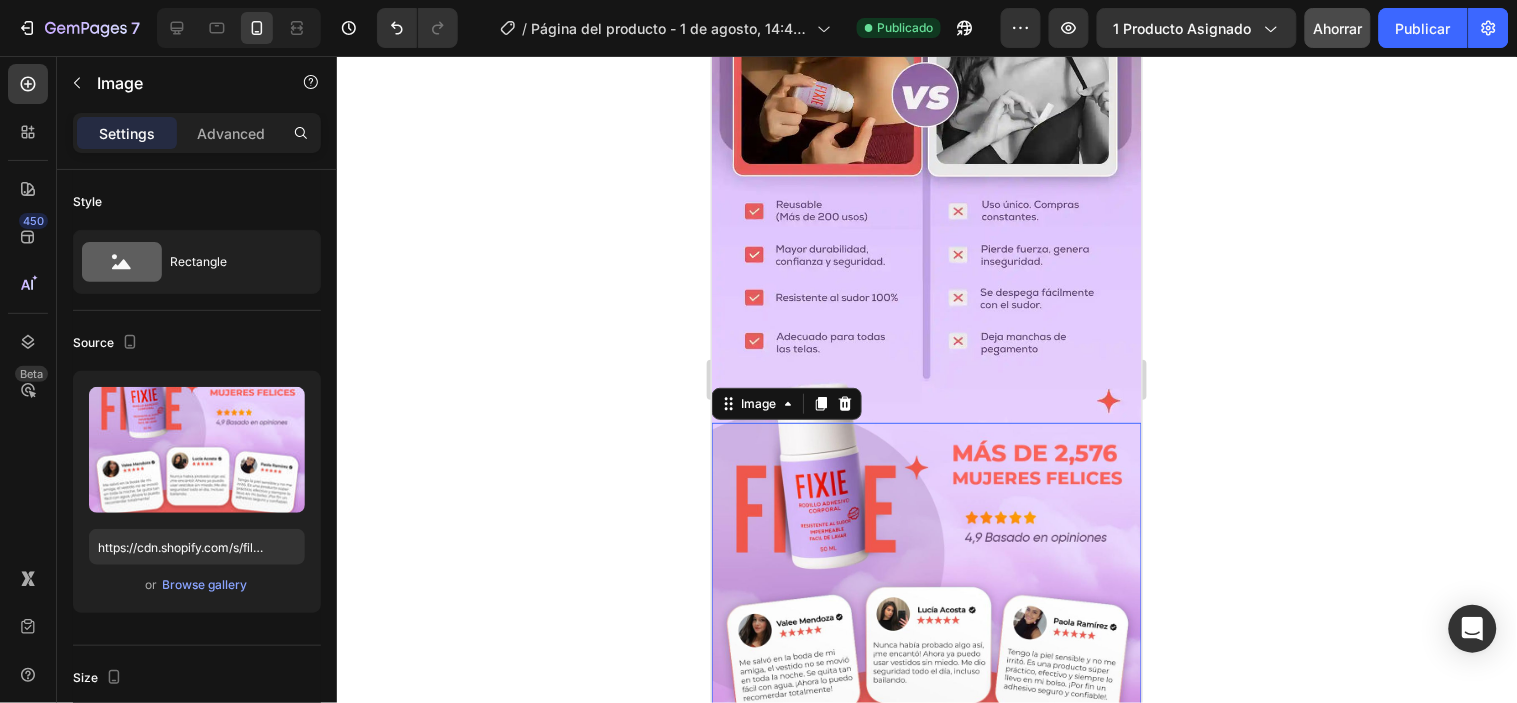 click at bounding box center (926, 591) 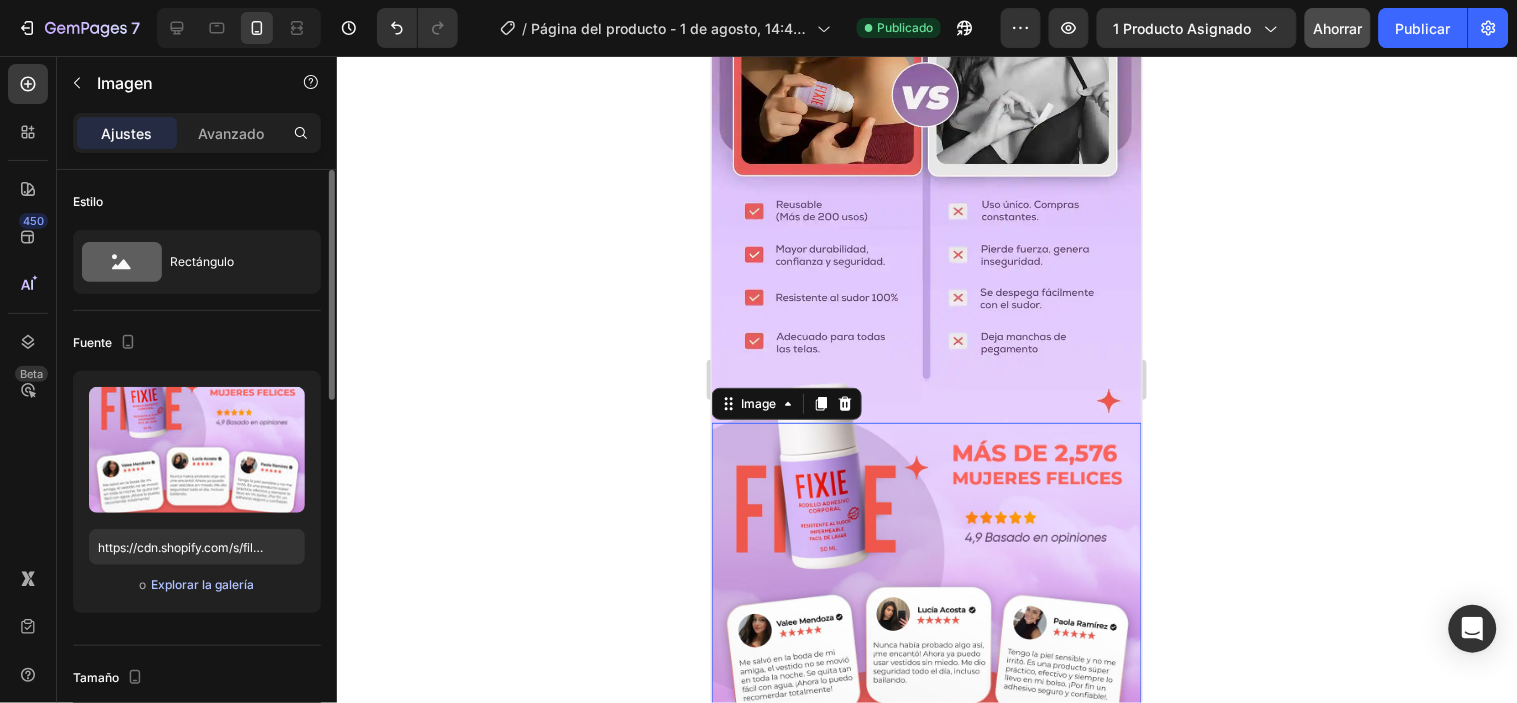 click on "Explorar la galería" at bounding box center [202, 584] 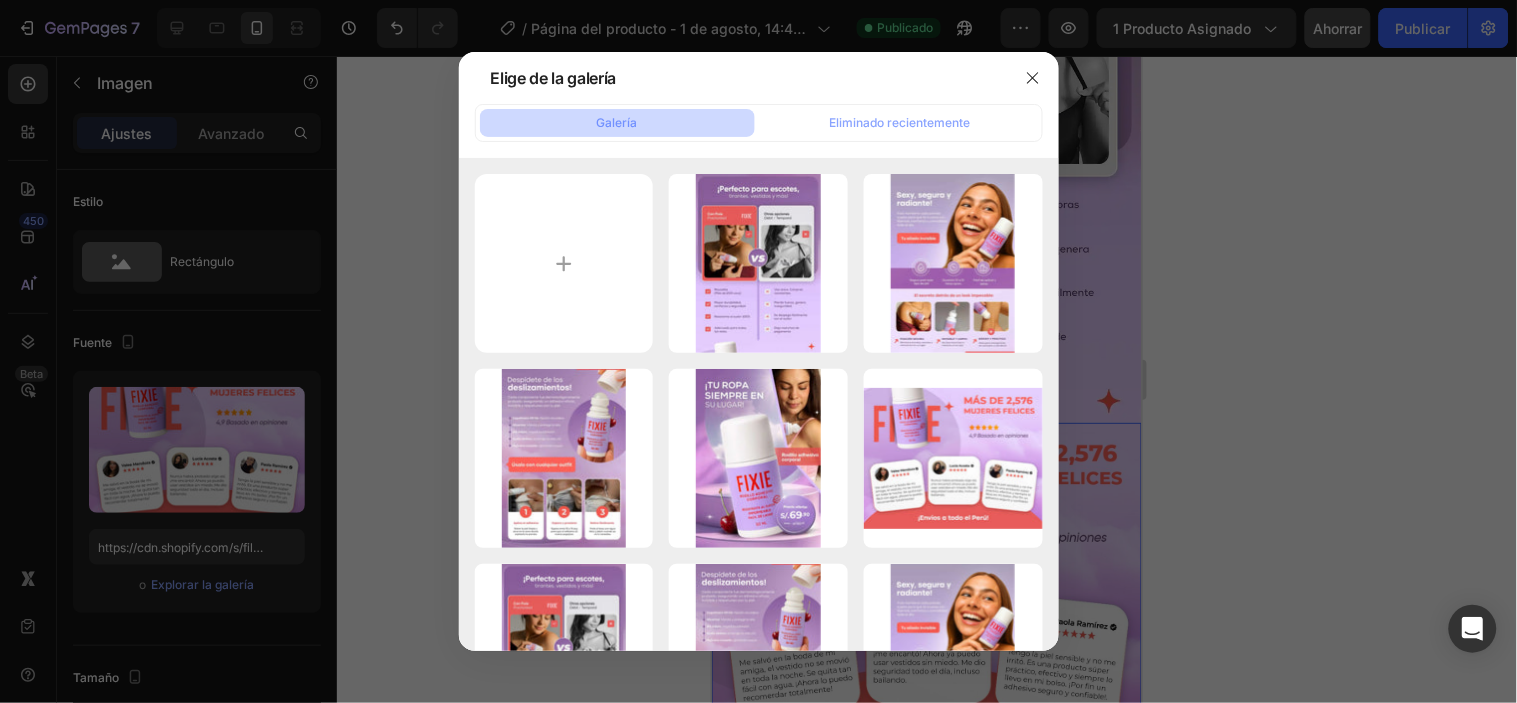click on "Galería" at bounding box center (617, 122) 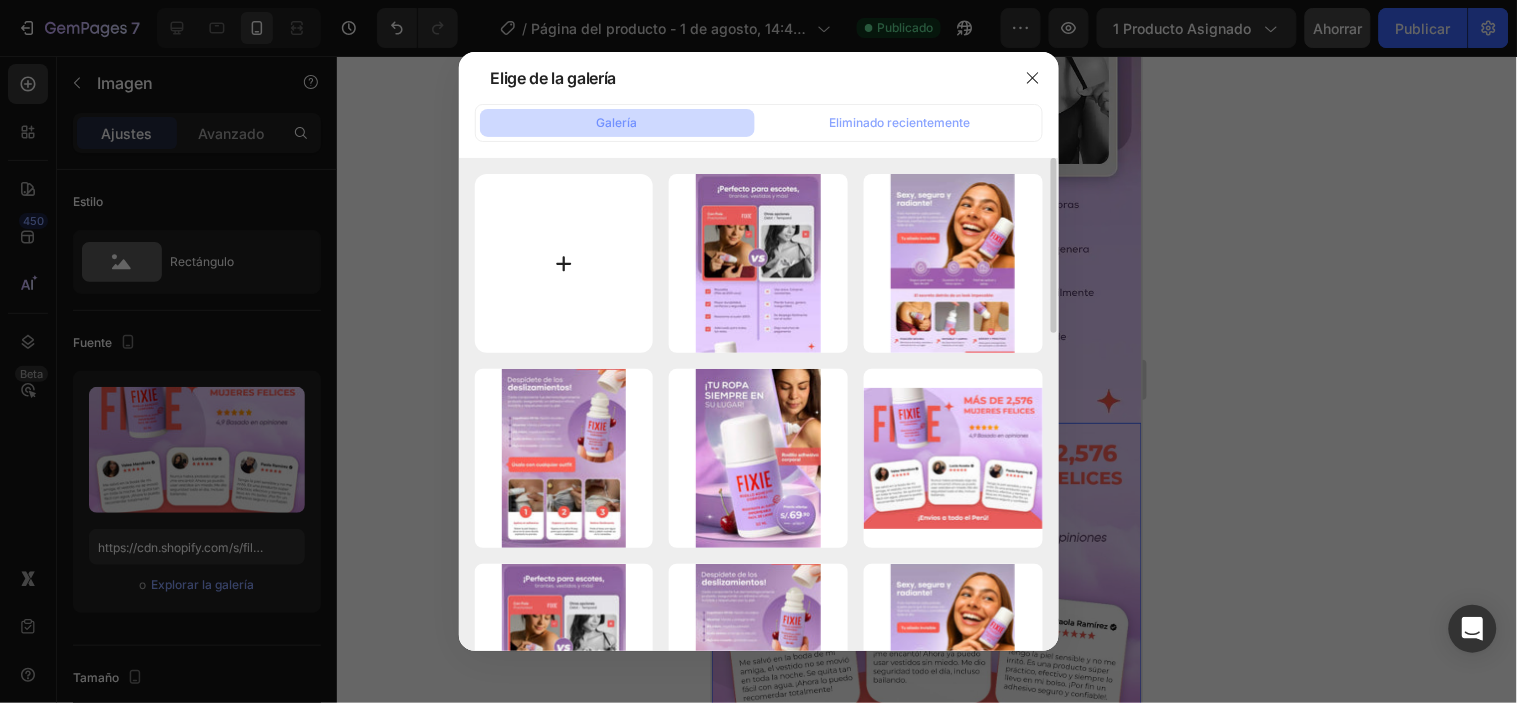 click at bounding box center (564, 263) 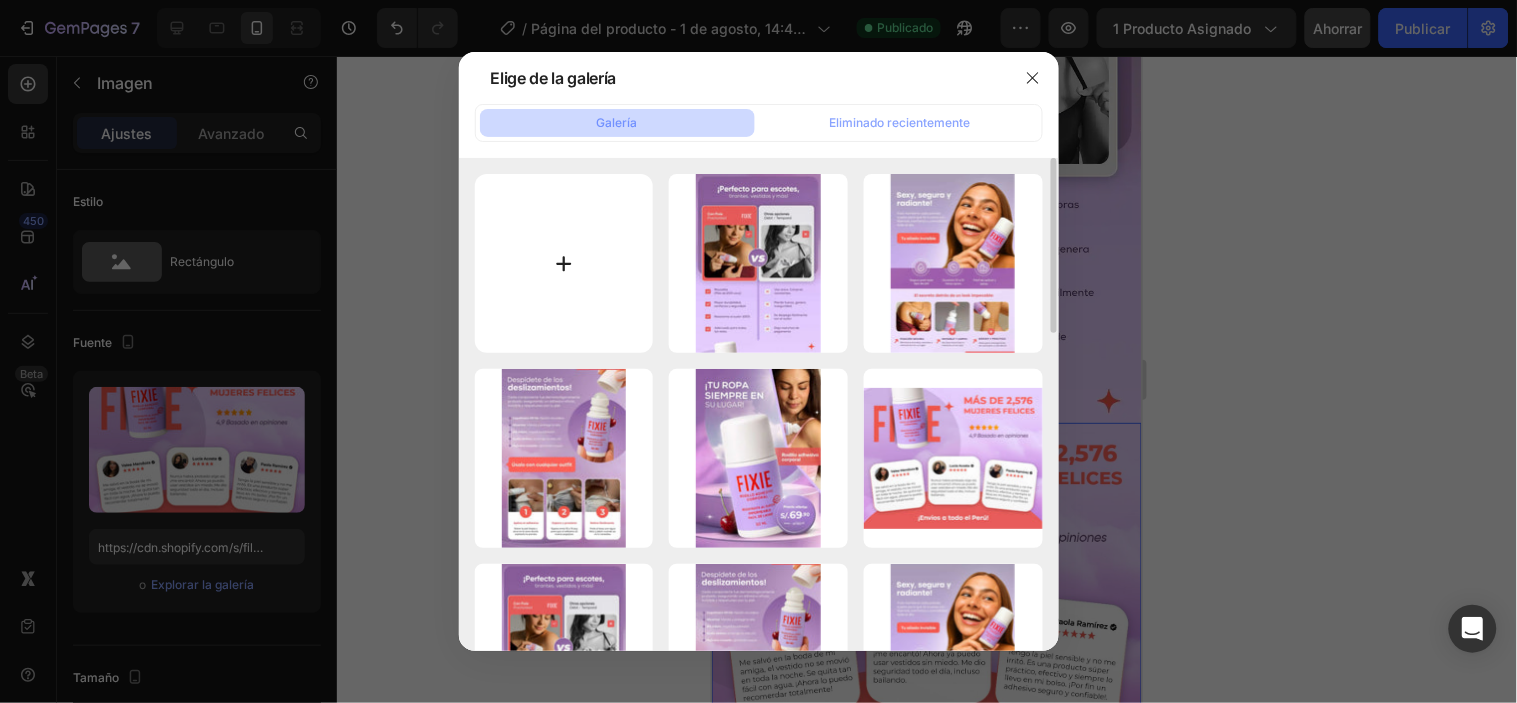 type on "C:\fakepath\comprimida_5.webp" 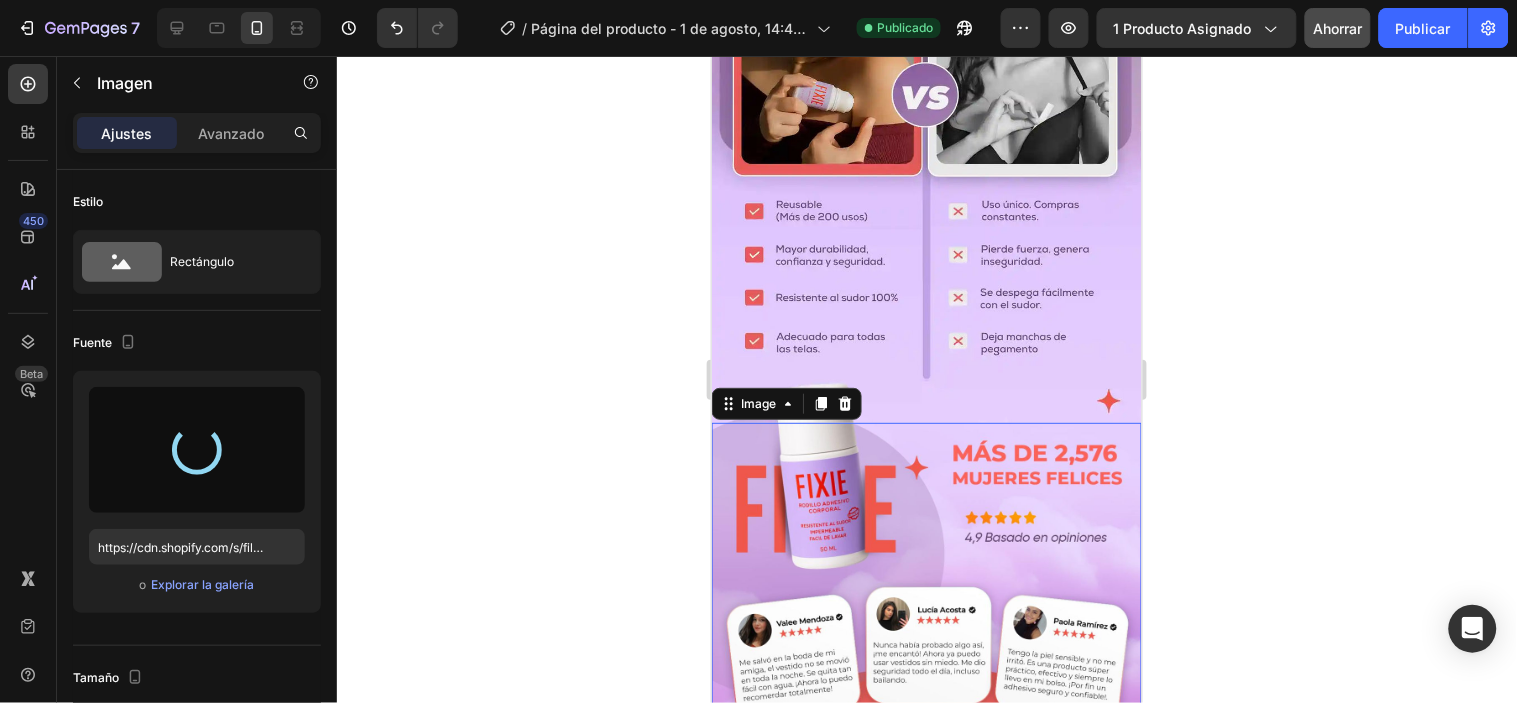 type on "https://cdn.shopify.com/s/files/1/0929/6504/4531/files/gempages_572812664963597536-88b5509f-1b5b-407f-91ec-ad814aca9767.webp" 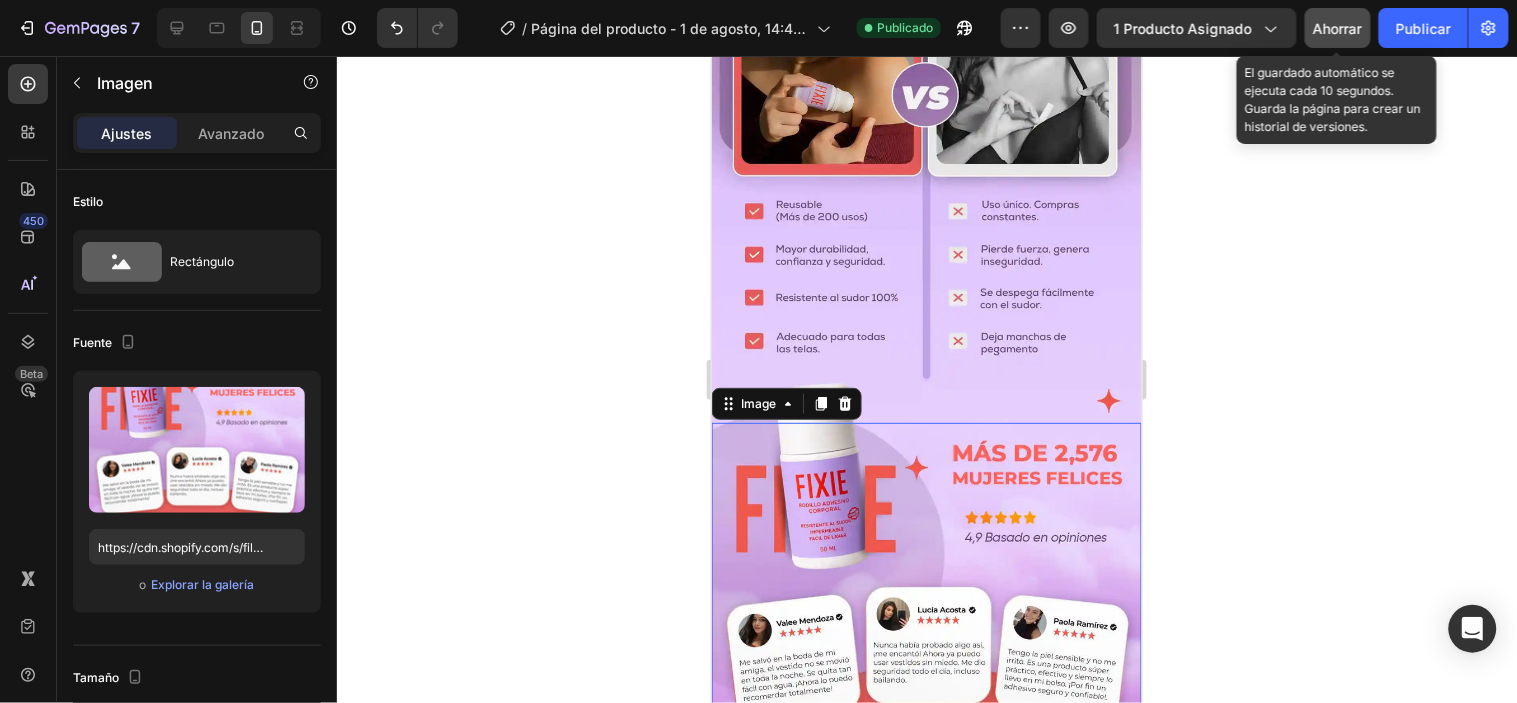 click on "Ahorrar" at bounding box center [1338, 28] 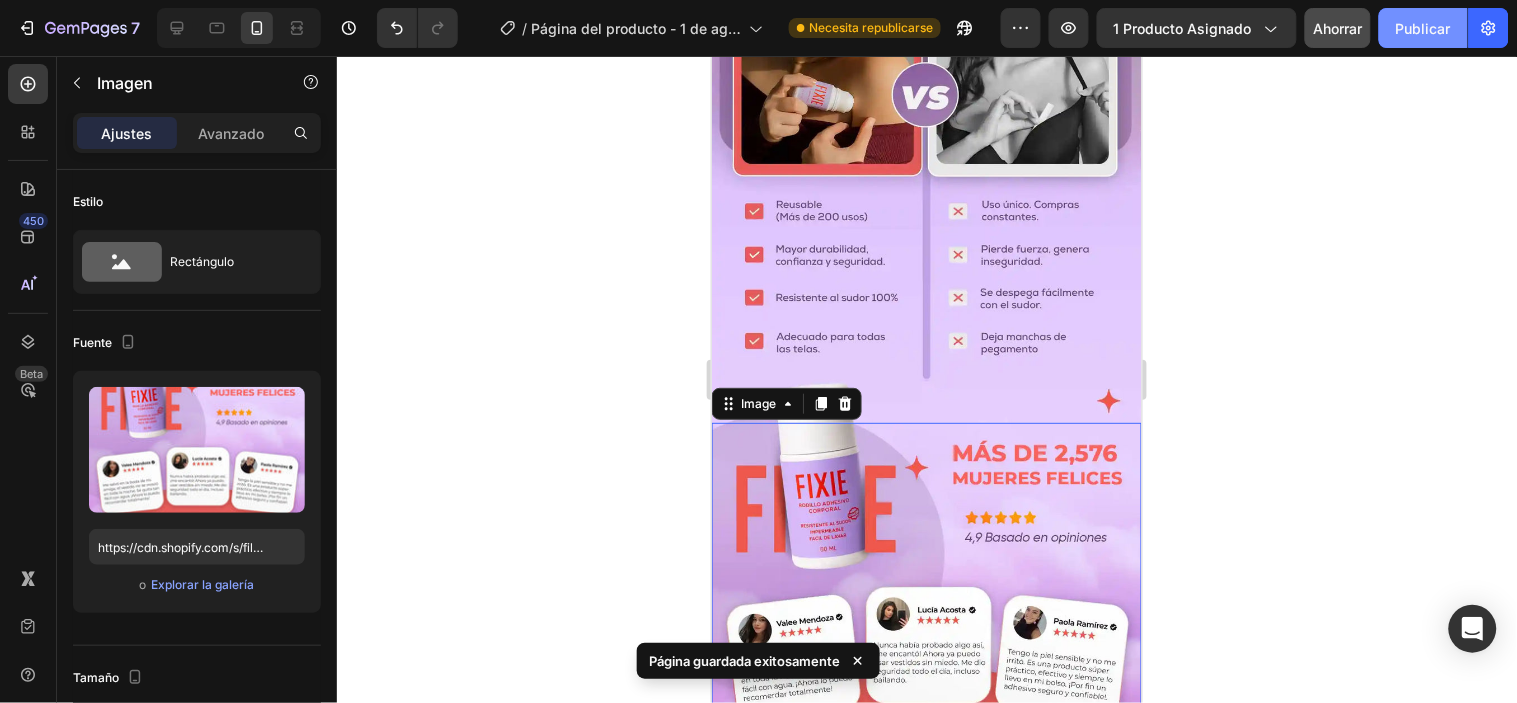 click on "Publicar" at bounding box center [1423, 28] 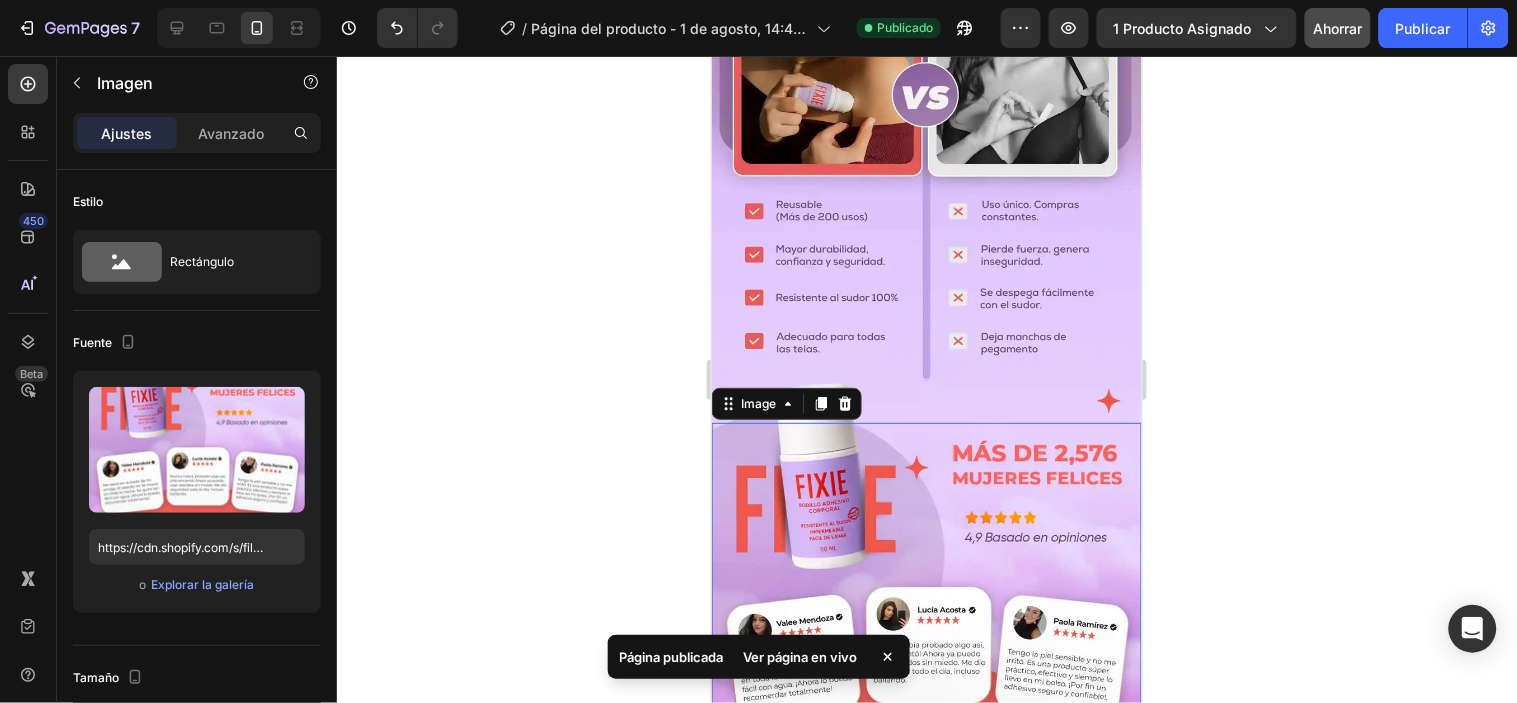 click 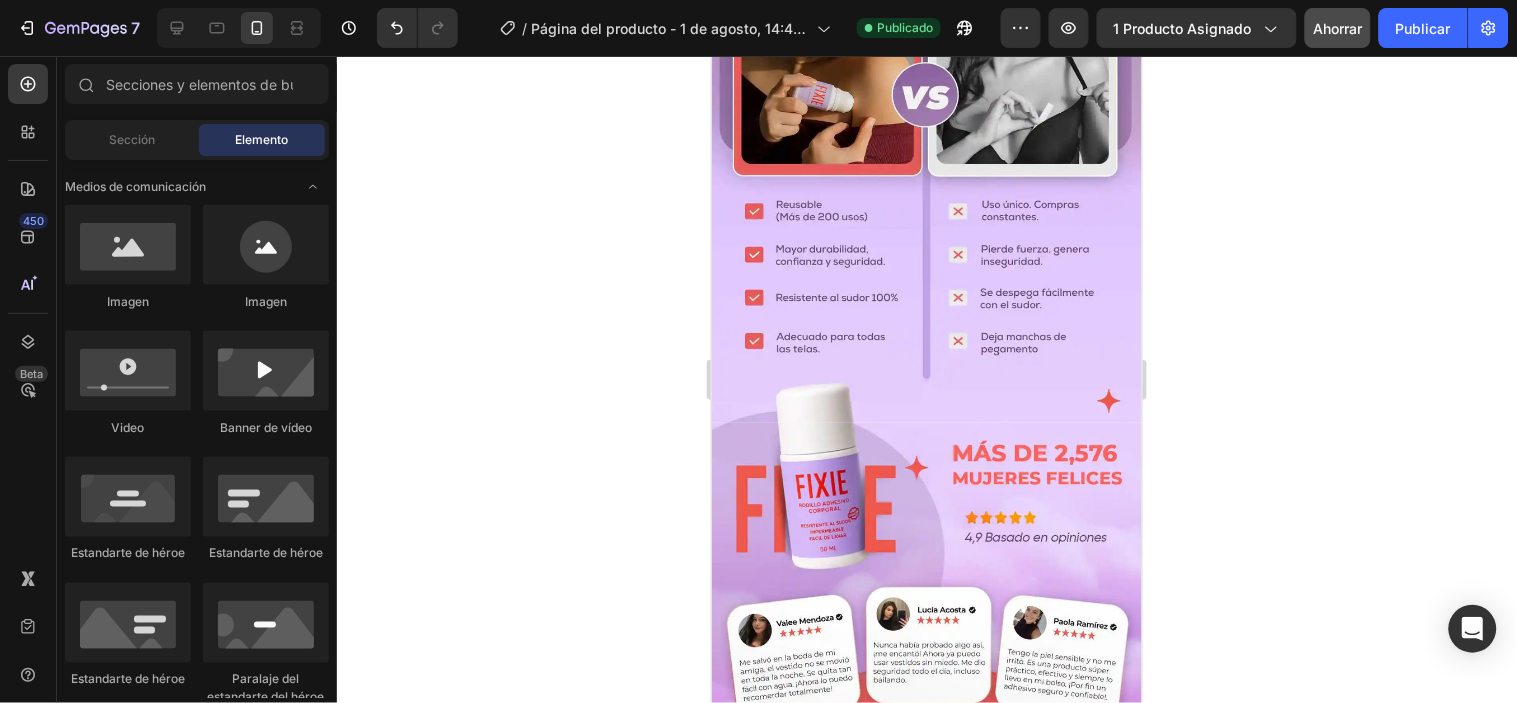 click 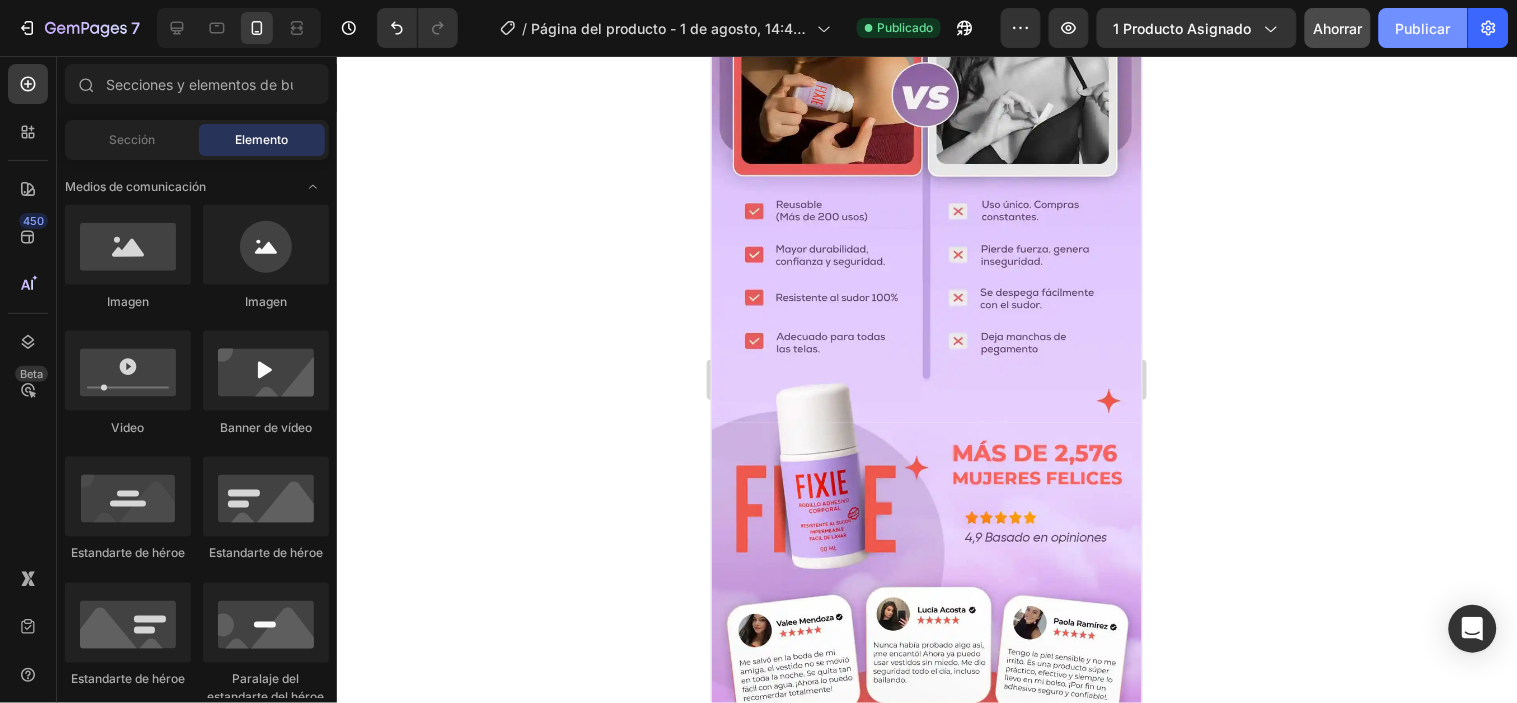 click on "Publicar" at bounding box center [1423, 28] 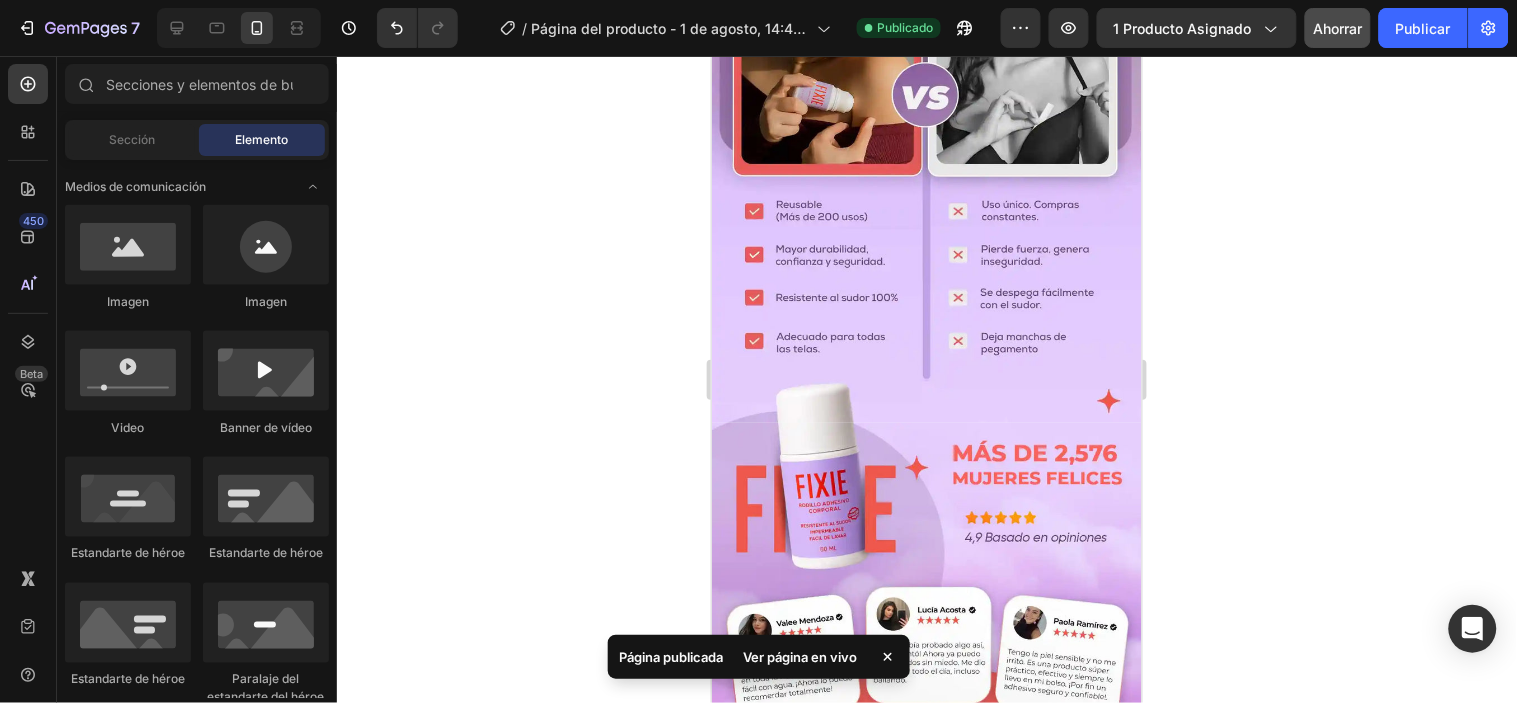 click on "Ver página en vivo" at bounding box center [801, 657] 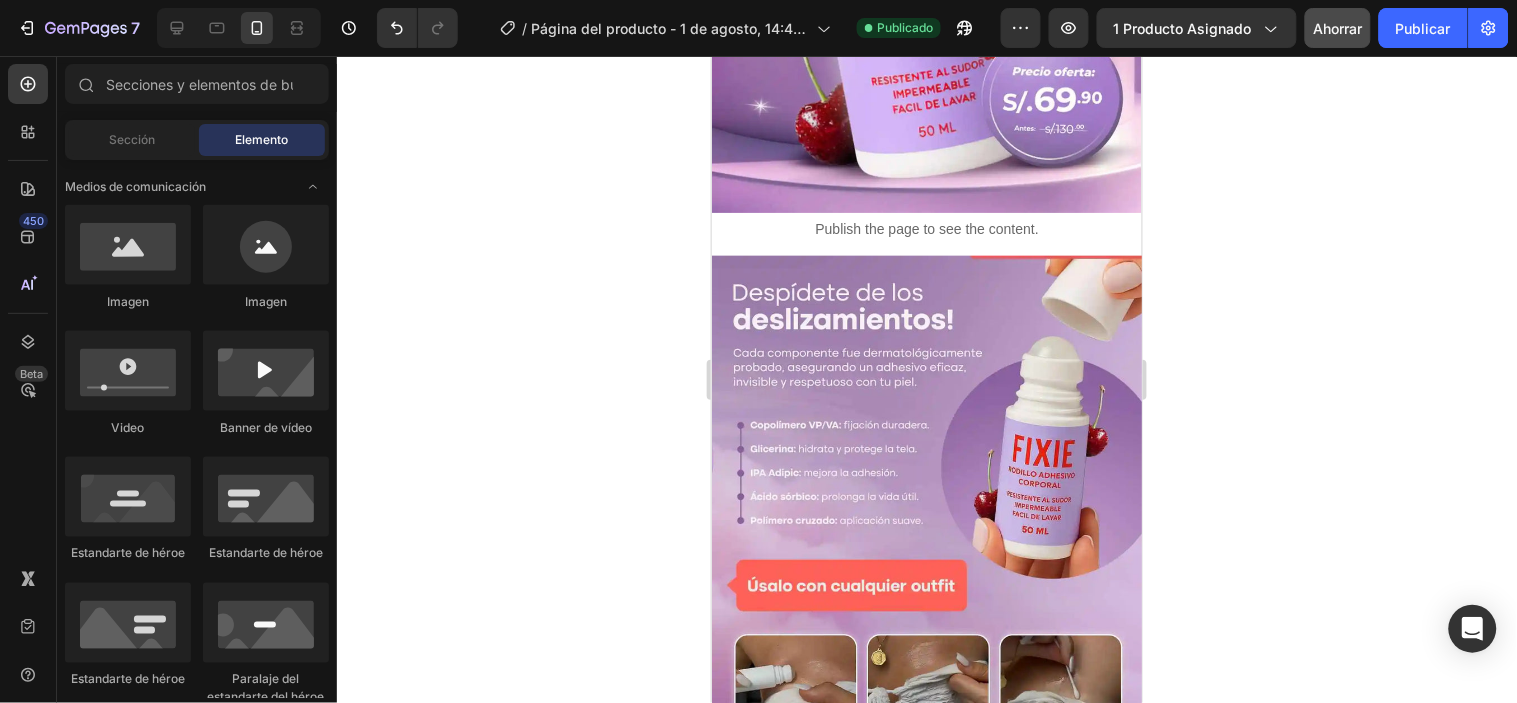 scroll, scrollTop: 0, scrollLeft: 0, axis: both 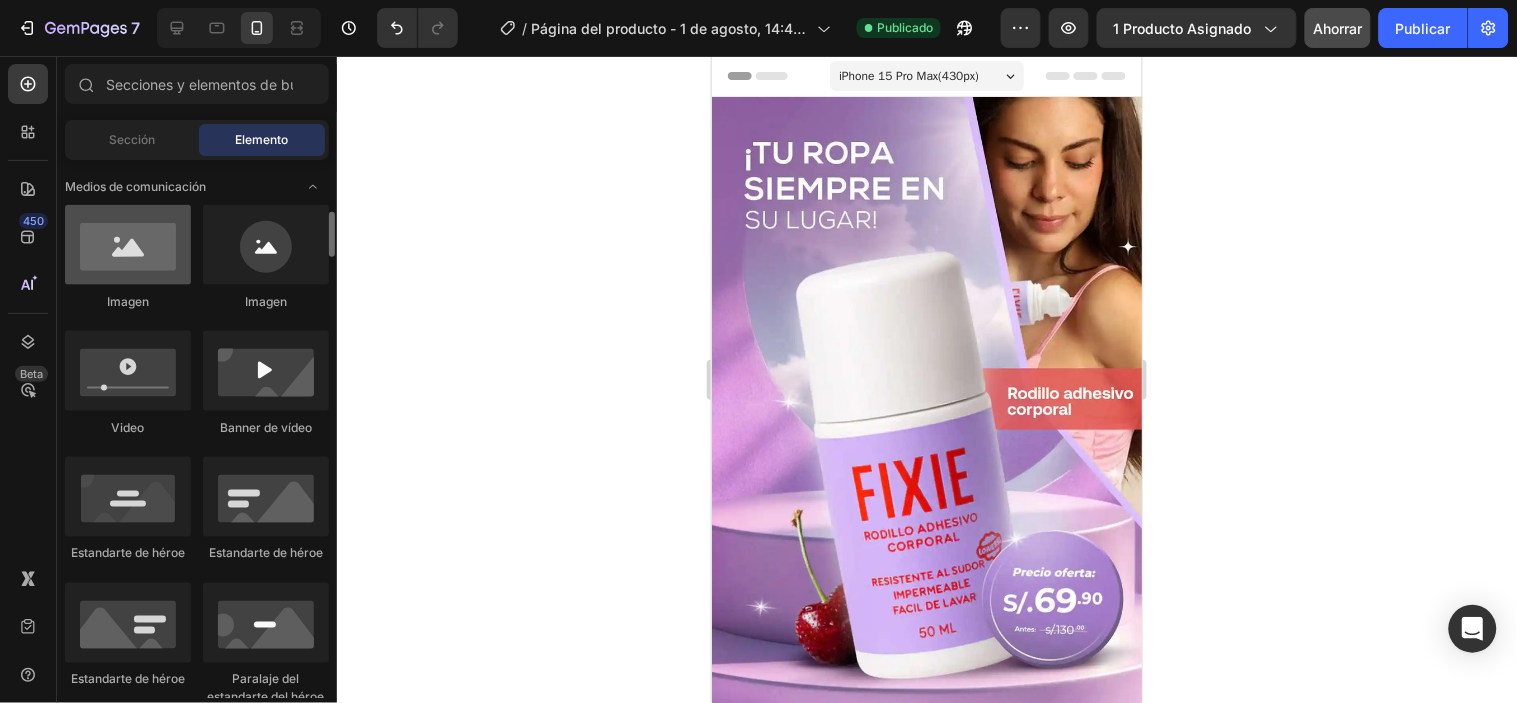 click at bounding box center [128, 245] 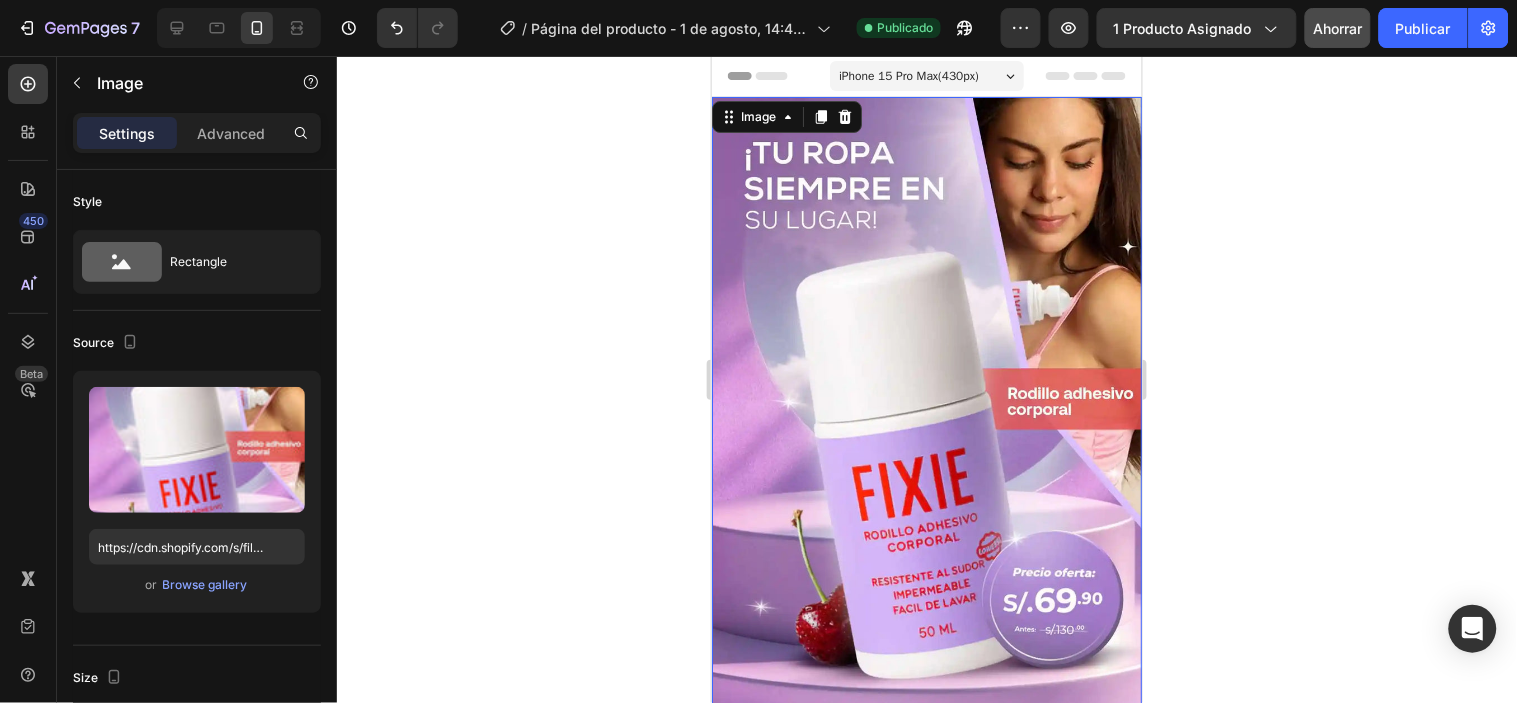 click at bounding box center [926, 404] 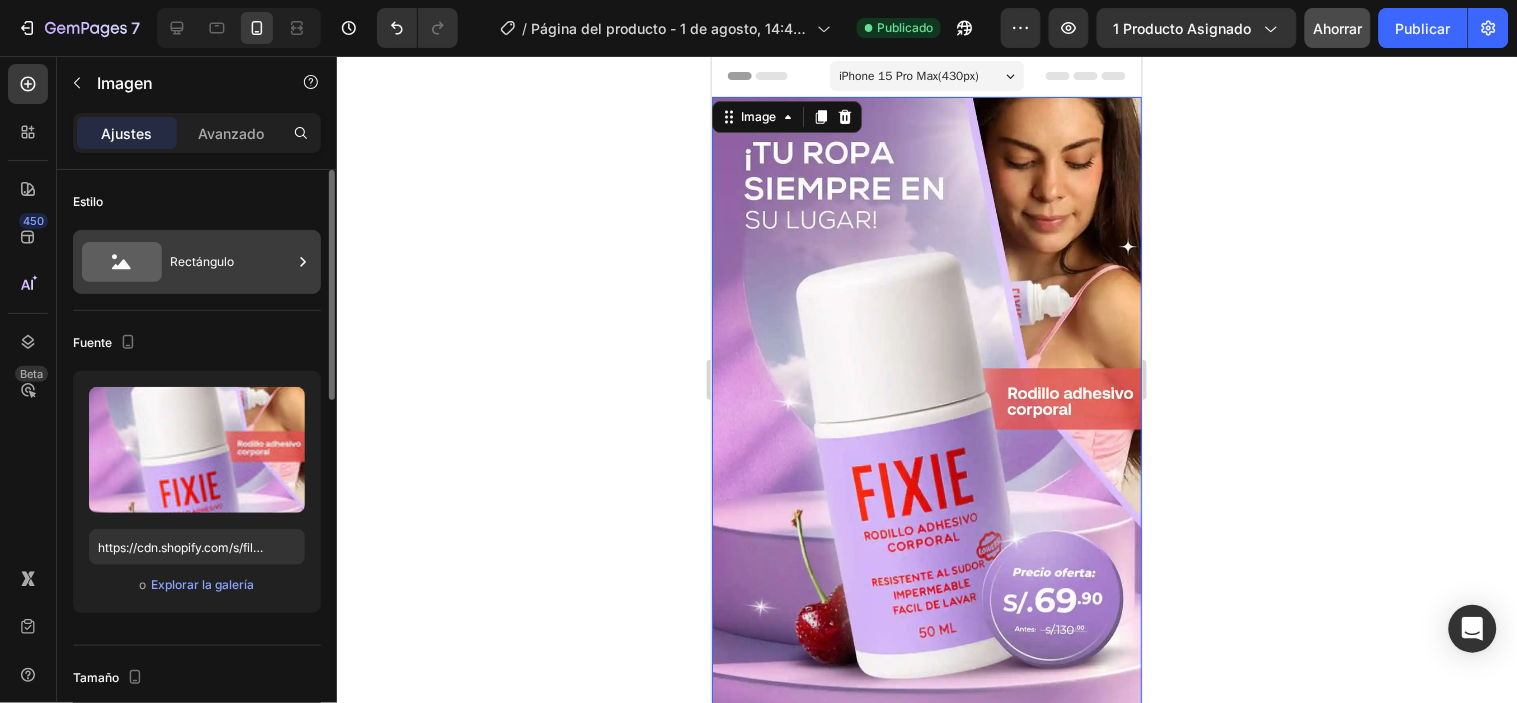 click 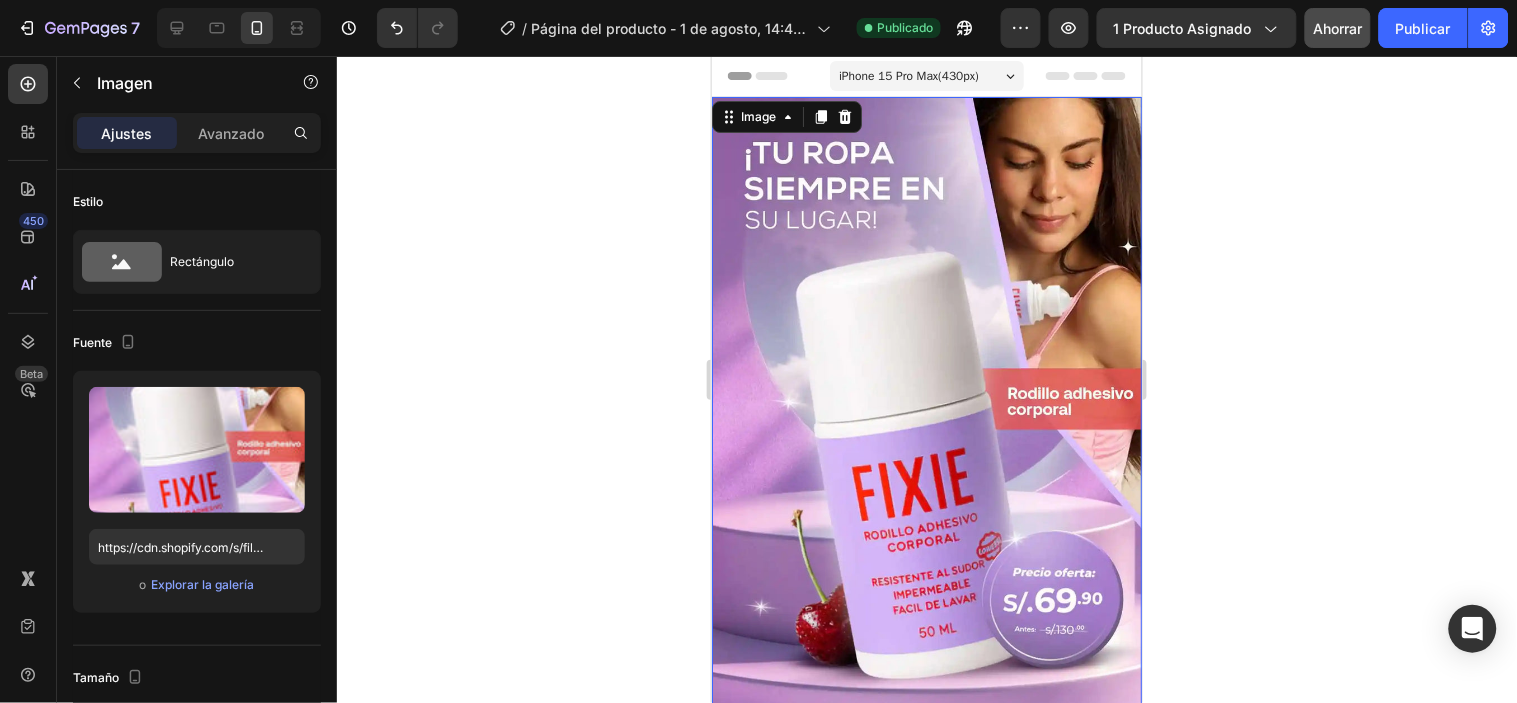 click 